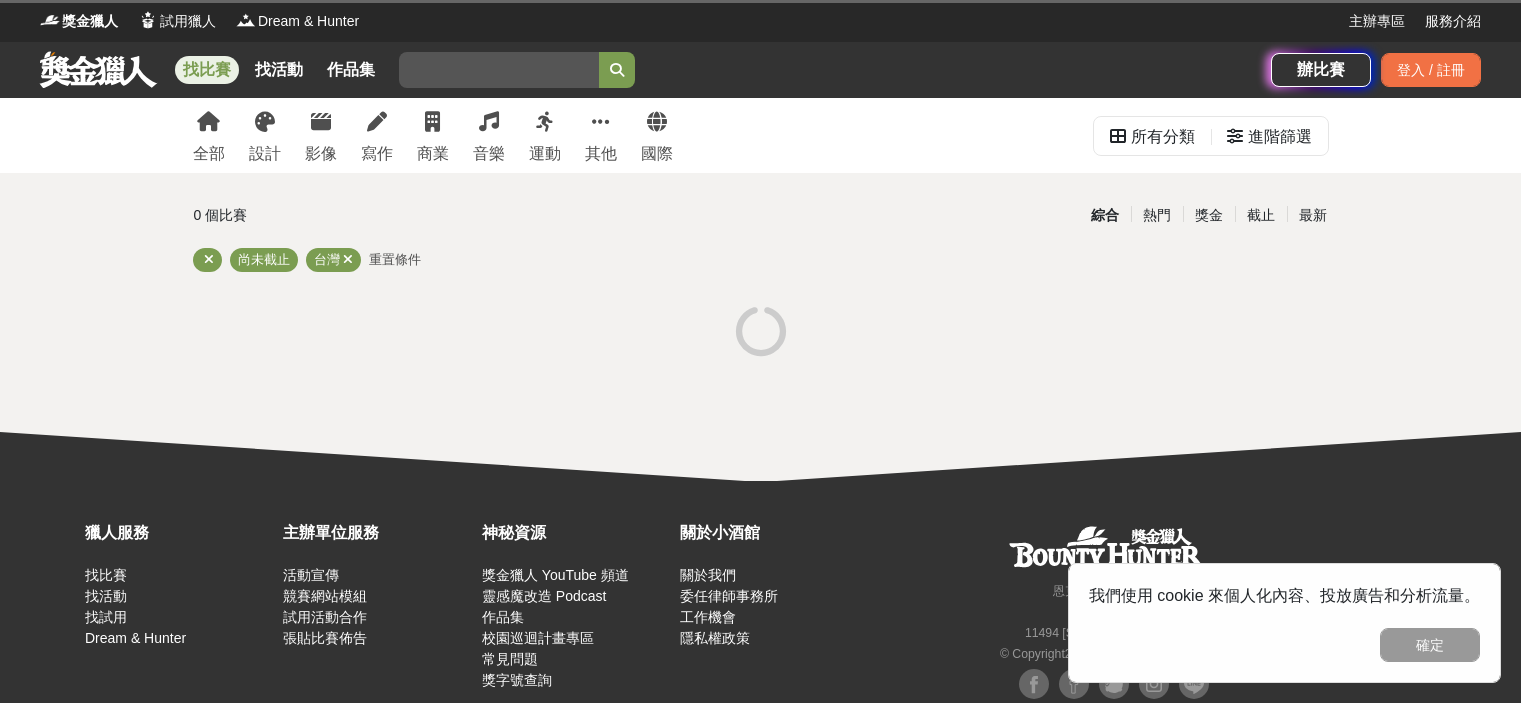 scroll, scrollTop: 0, scrollLeft: 0, axis: both 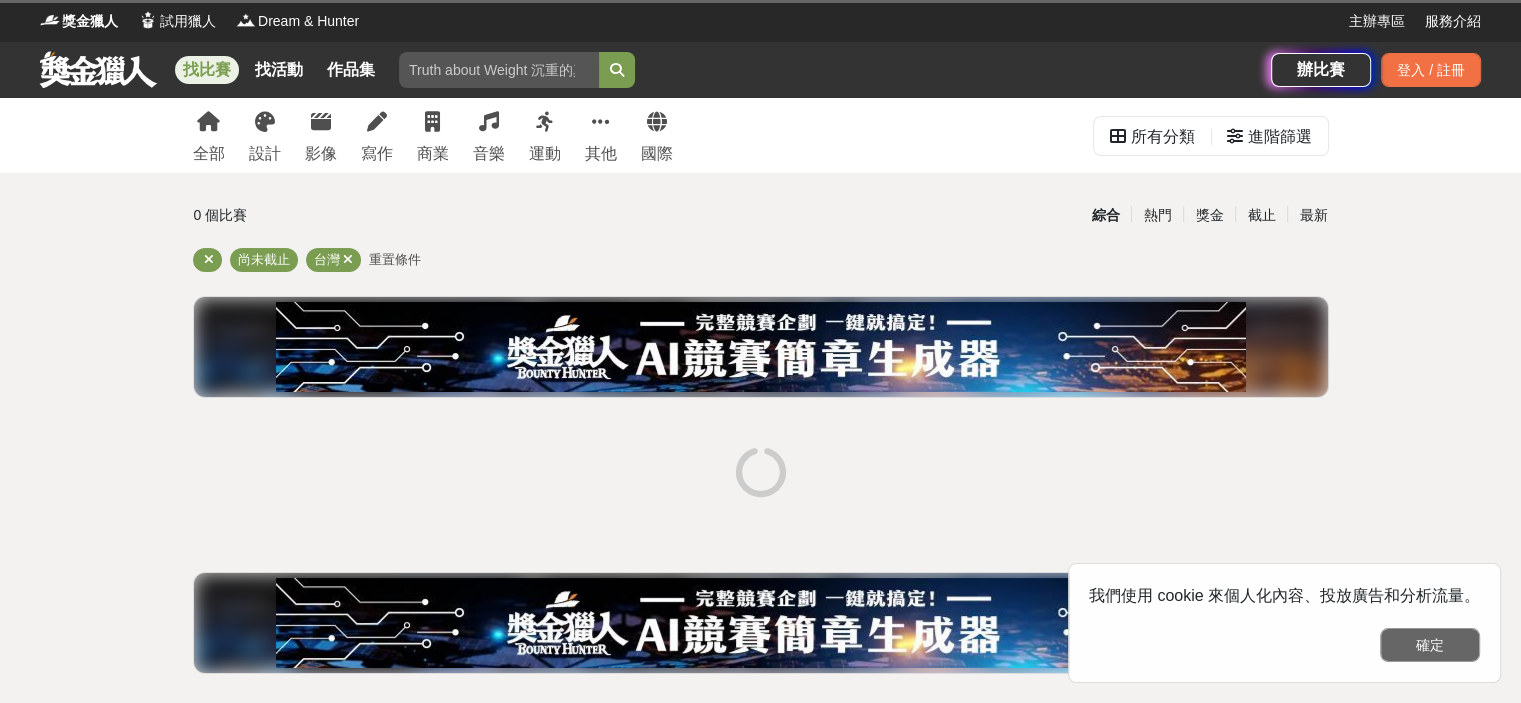 click on "確定" at bounding box center (1430, 645) 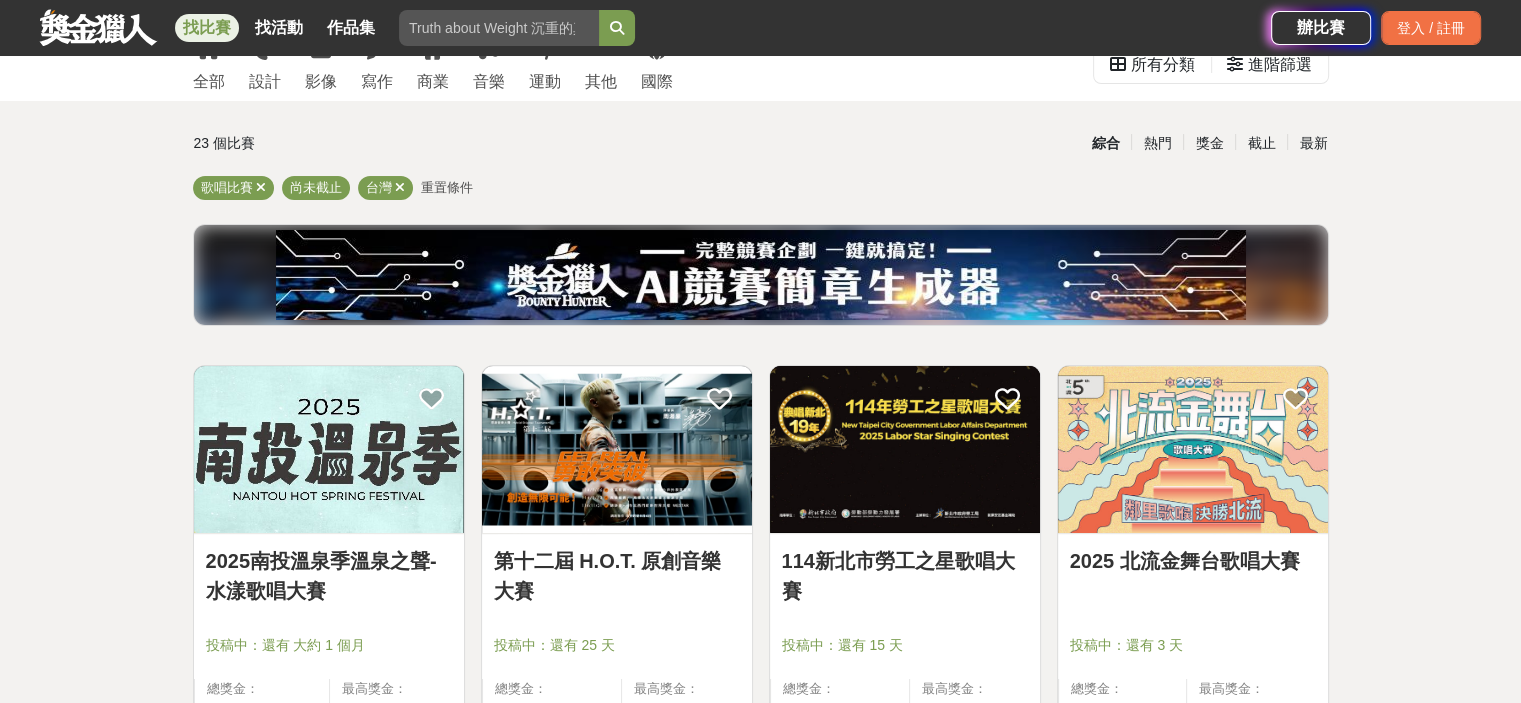 scroll, scrollTop: 200, scrollLeft: 0, axis: vertical 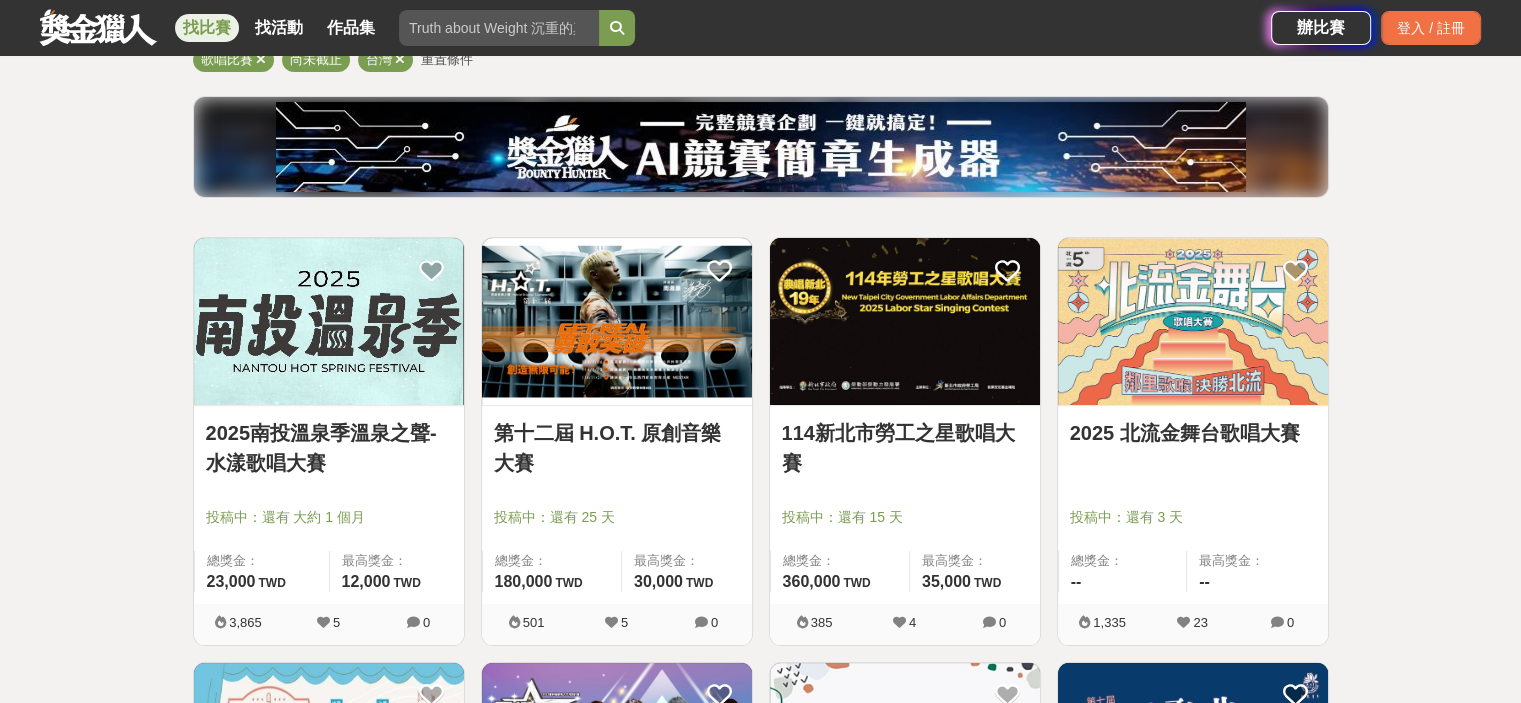 click at bounding box center (329, 321) 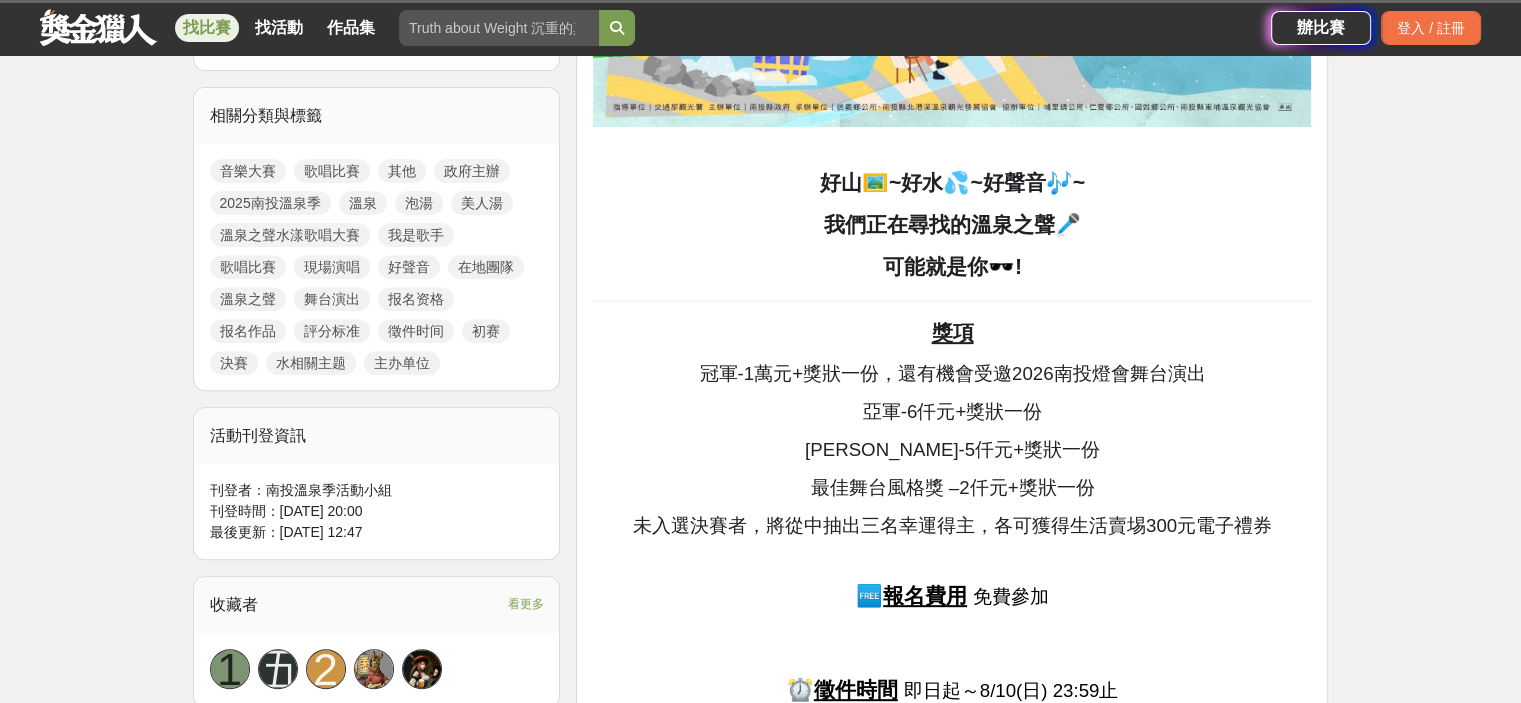 scroll, scrollTop: 700, scrollLeft: 0, axis: vertical 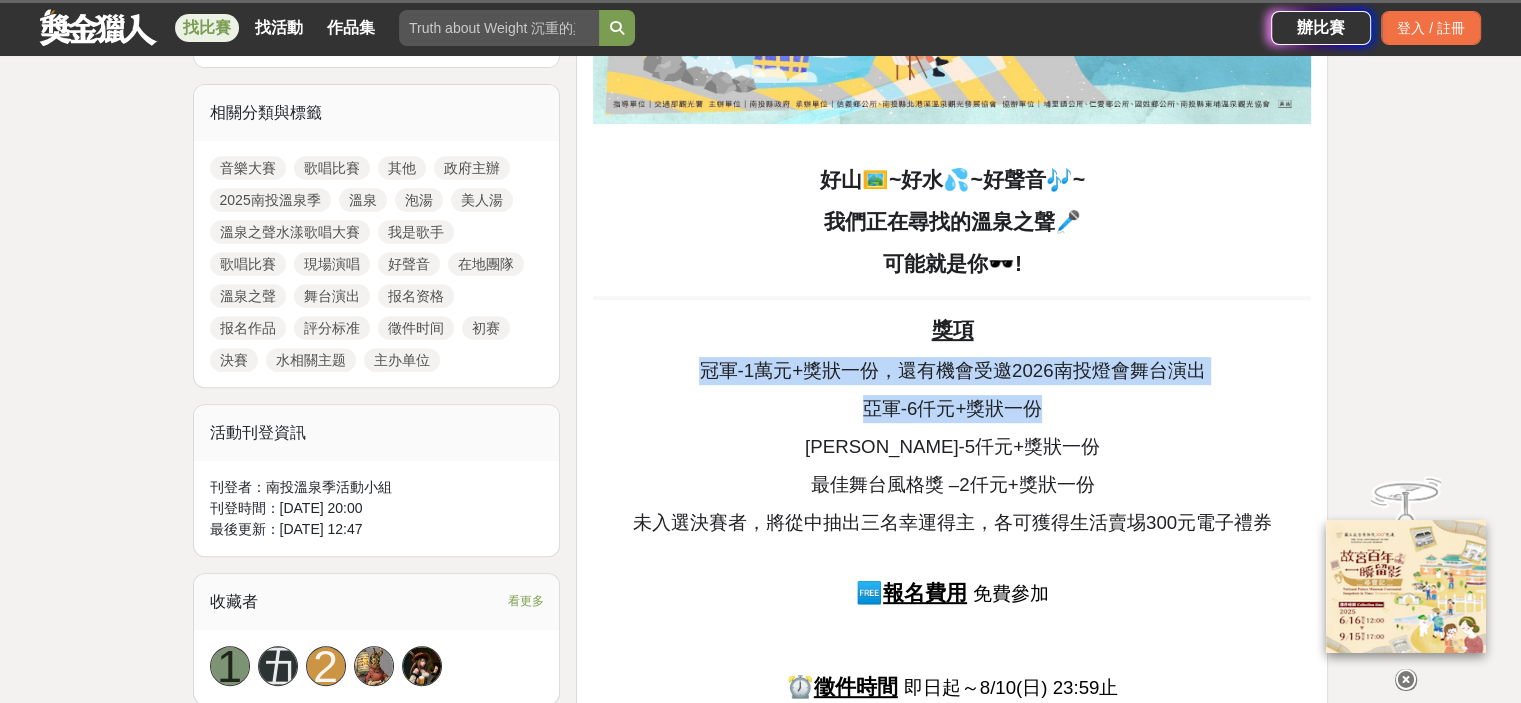 drag, startPoint x: 687, startPoint y: 364, endPoint x: 1070, endPoint y: 415, distance: 386.38065 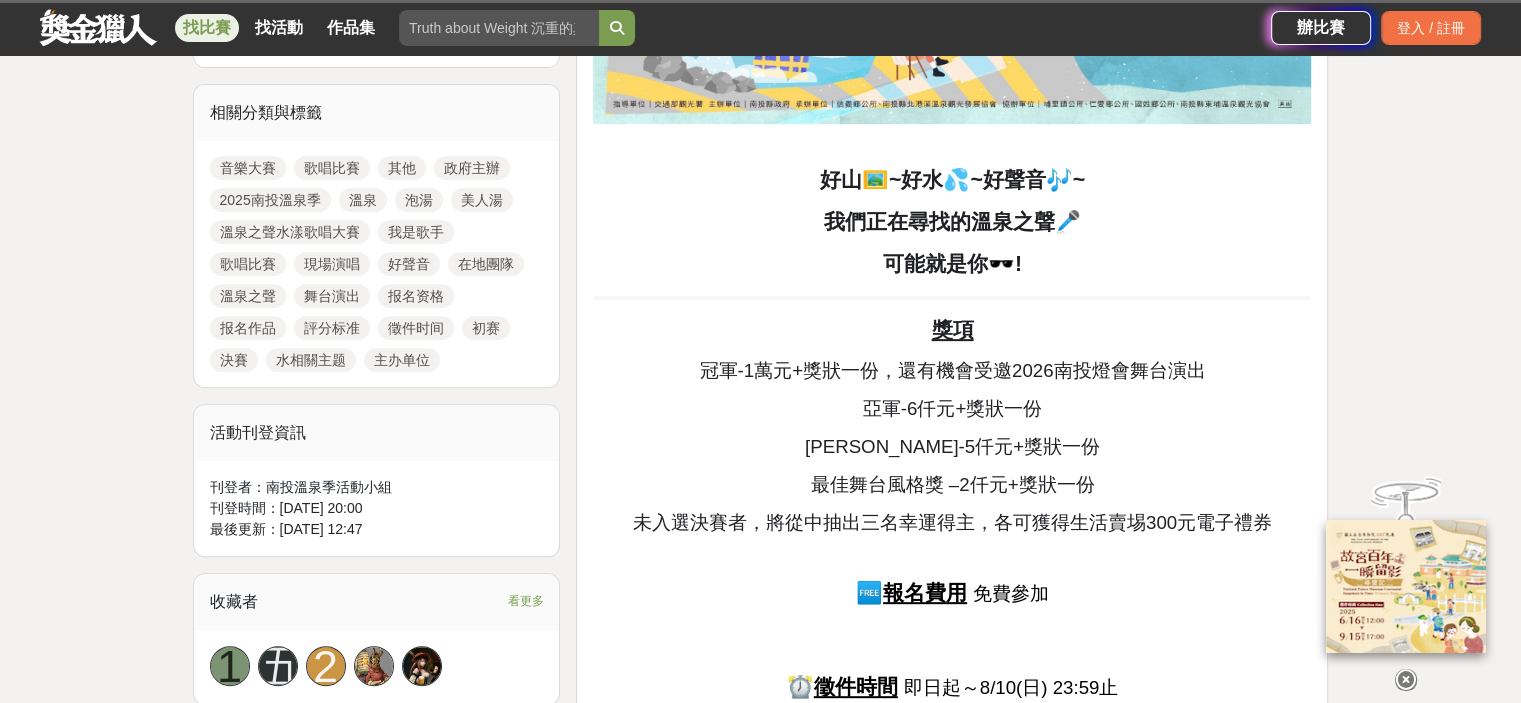 click on "好山🖼️~好水💦~好聲音🎶~   我們正在尋找的溫泉之聲🎤 可能就是你🕶️! 獎項 冠軍-1萬元+獎狀一份，還有機會受邀2026南投燈會舞台演出 亞軍-6仟元+獎狀一份 季軍-5仟元+獎狀一份 最佳舞台風格獎 –2仟元+獎狀一份 未入選決賽者，將從中抽出三名幸運得主，各可獲得生活賣埸300元電子禮券   🆓 報名費用   免費參加   ⏰ 徵件時間   即日起～8/10(日) 23:59止   👥 報名資格 年齡:不限 國籍:不限，若獲獎需提供身分證明文件   參賽者須為不具專業演唱經紀約者， 報名後本人出賽，不可冒名頂替   🎵 報名作品 每人僅可提供一件音檔參賽   ✅ 評分標準 技巧 40 %  音色 40 % 台風  (含造型、表演設計) 20 % 👀 活動辦法 📣初賽 – 採線上制：                (指定雲端空間: 南投溫泉季活動小組  nantouhotspringfestival@gmail.com )       📣決賽 – 採現場制：" at bounding box center (952, 1147) 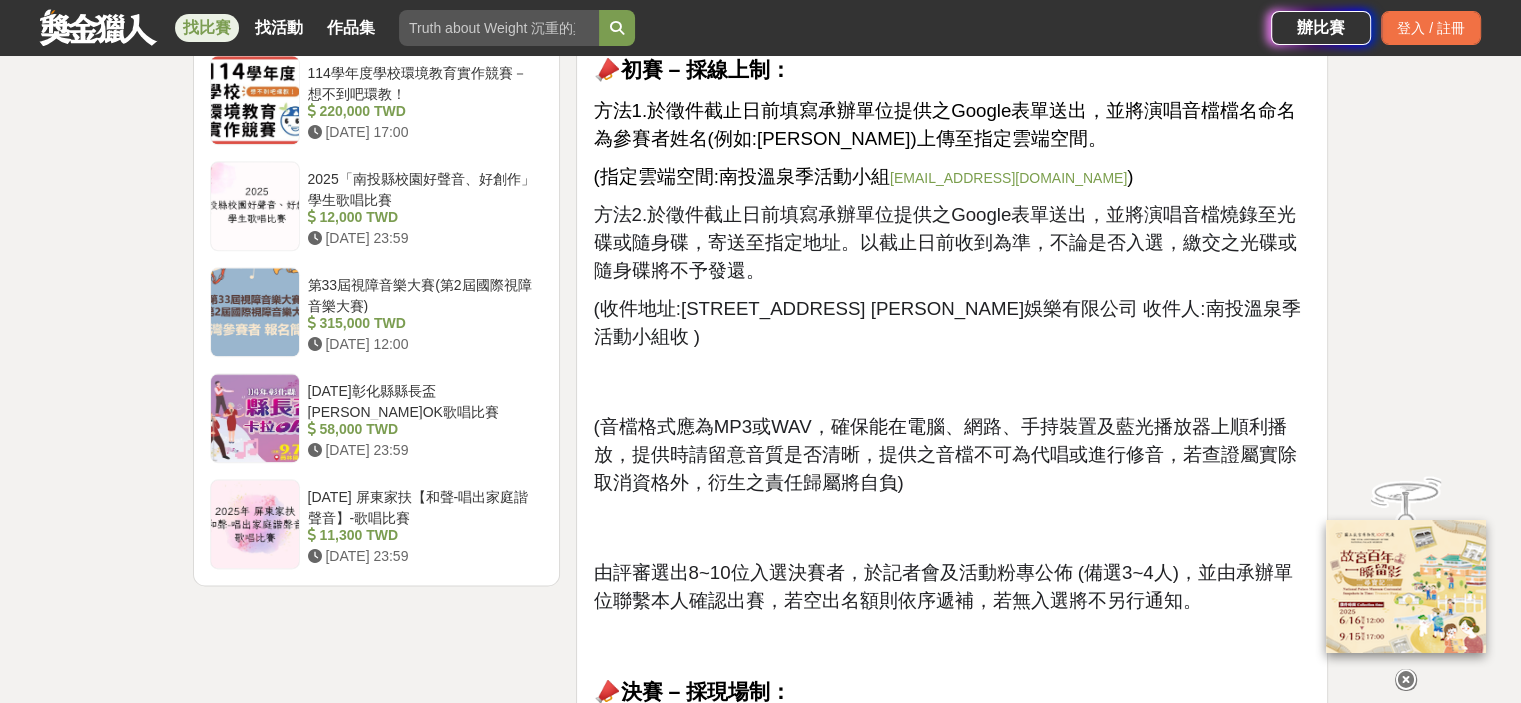 scroll, scrollTop: 2400, scrollLeft: 0, axis: vertical 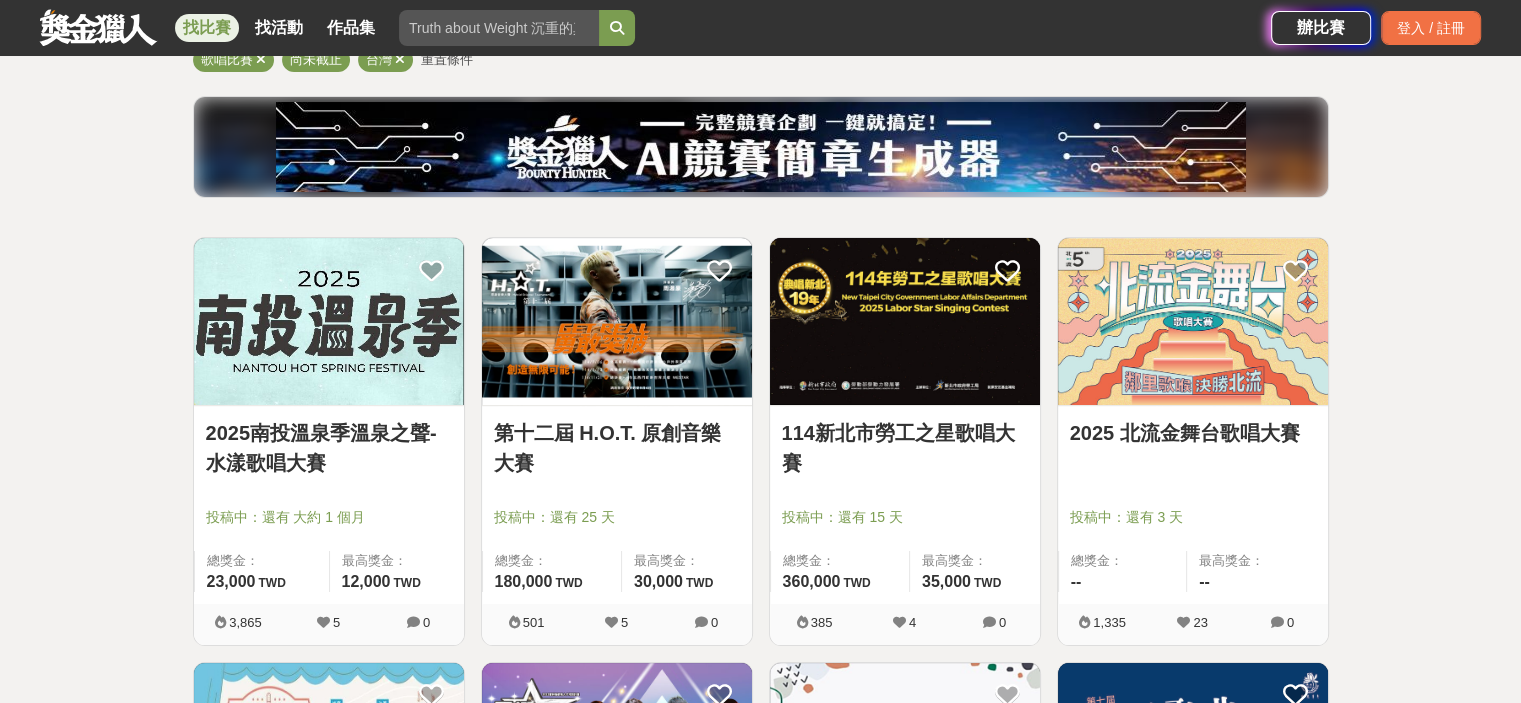 click at bounding box center (1193, 321) 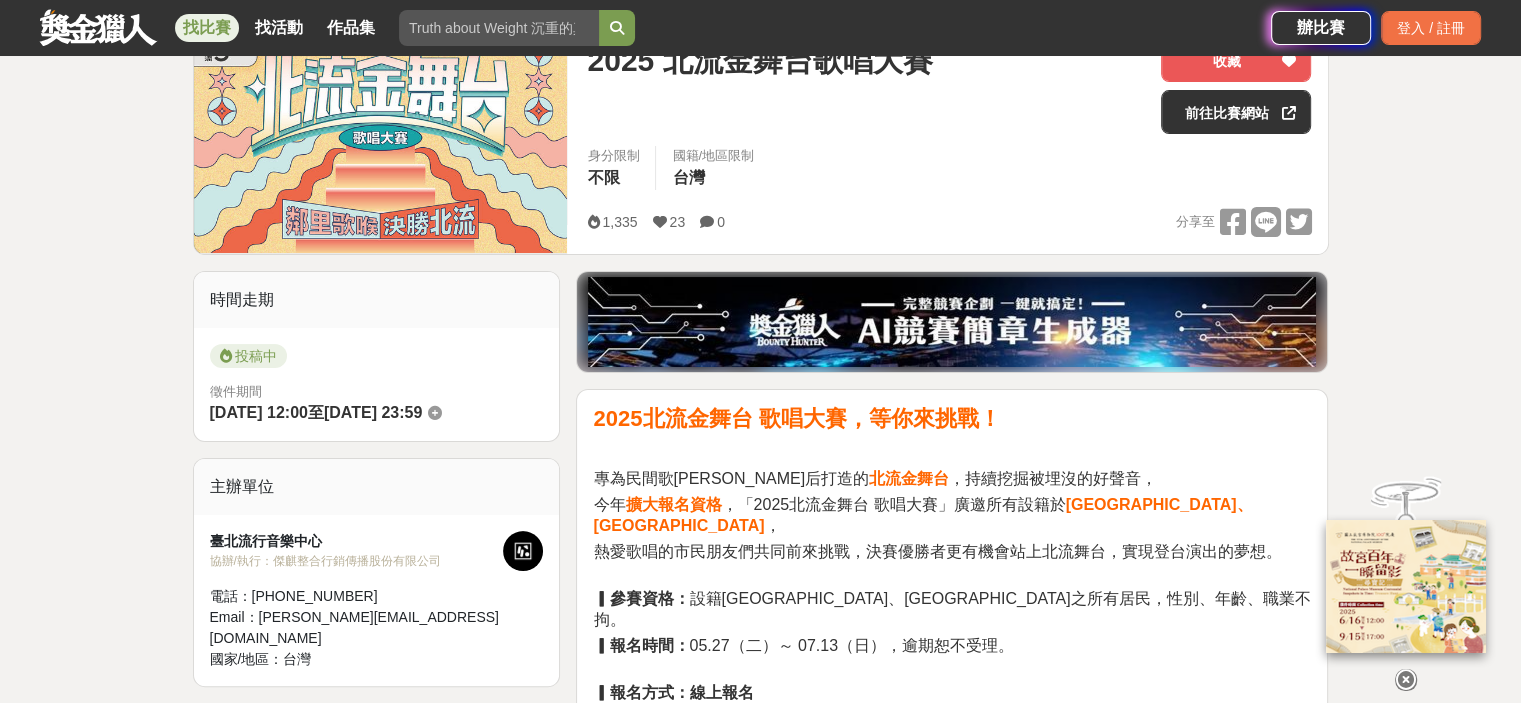scroll, scrollTop: 400, scrollLeft: 0, axis: vertical 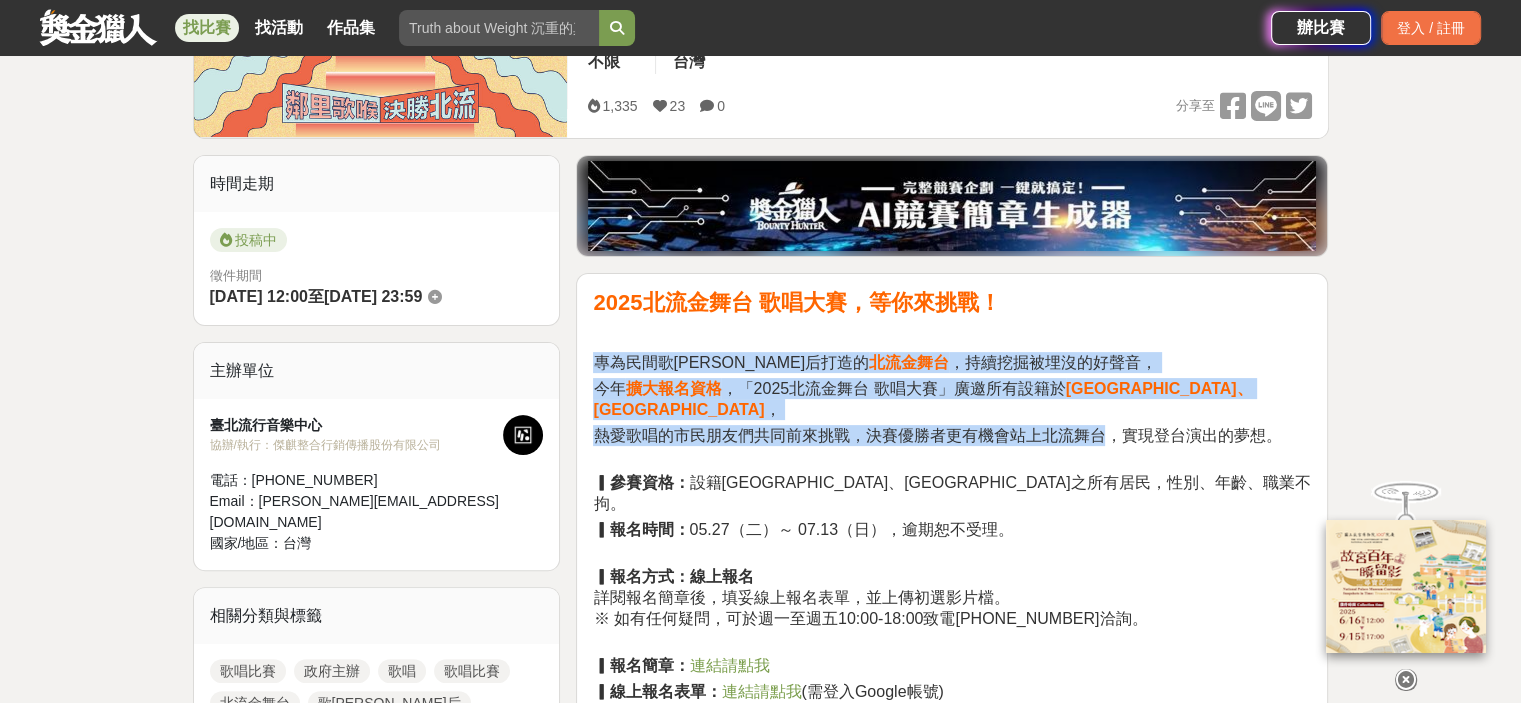 drag, startPoint x: 596, startPoint y: 363, endPoint x: 1098, endPoint y: 419, distance: 505.11386 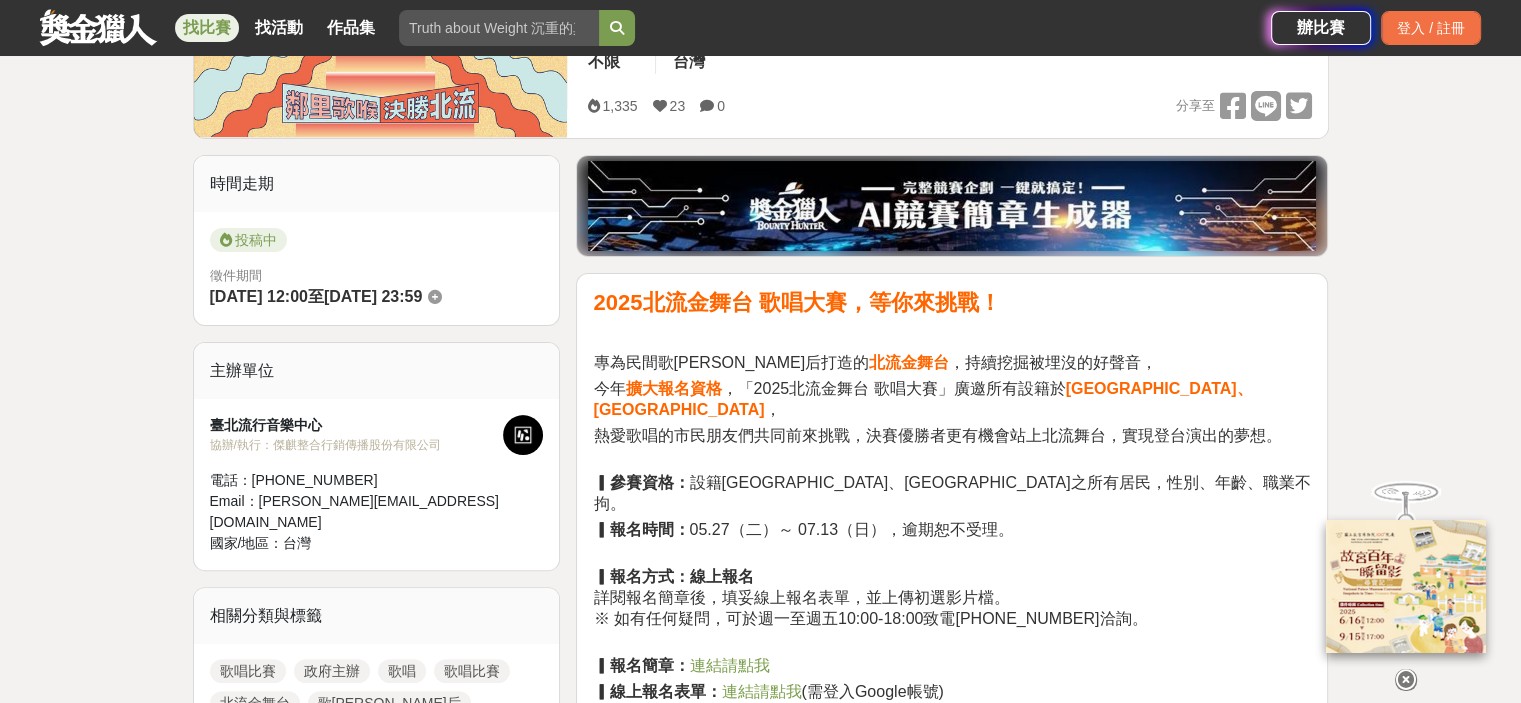 click on "熱愛歌唱的市民朋友們共同前來挑戰，決賽優勝者更有機會站上北流舞台，實現登台演出的夢想。" at bounding box center [952, 446] 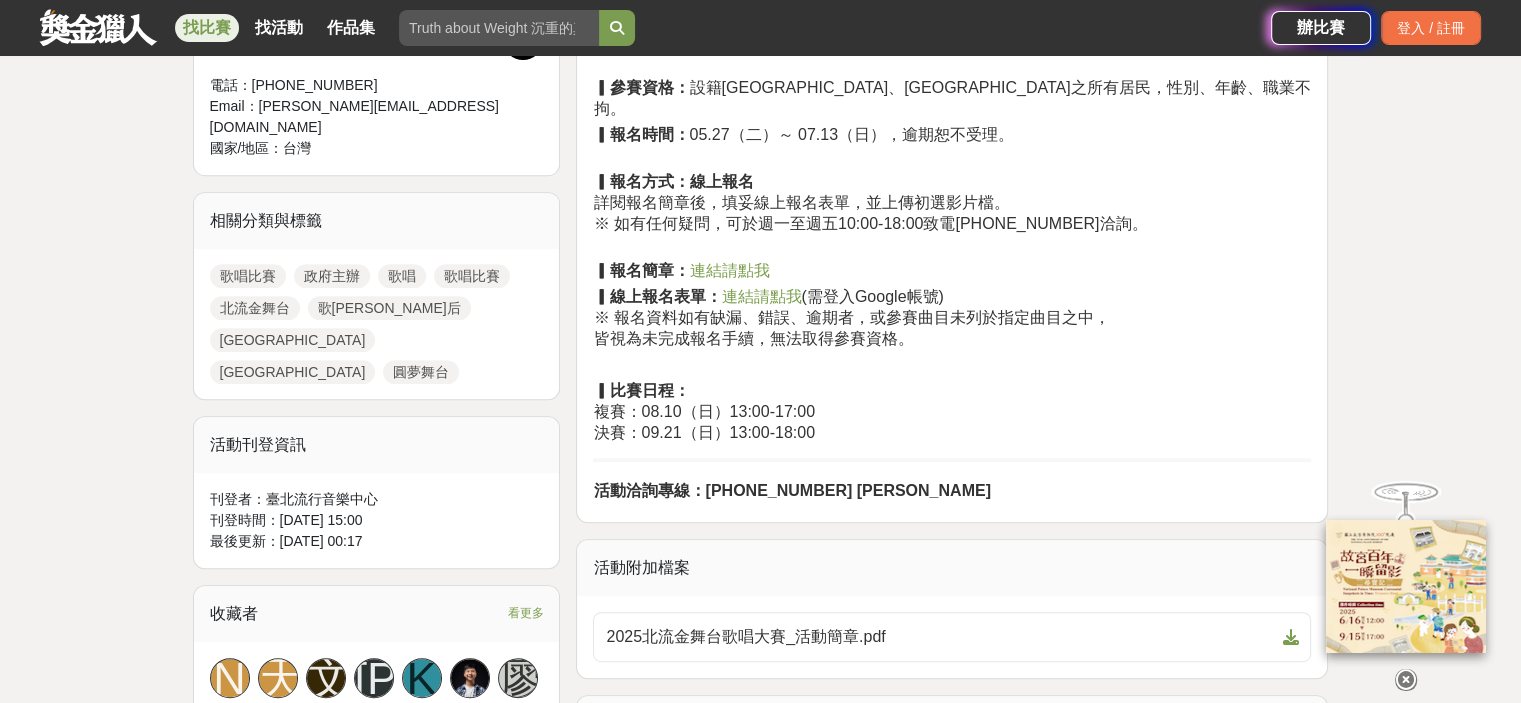 scroll, scrollTop: 800, scrollLeft: 0, axis: vertical 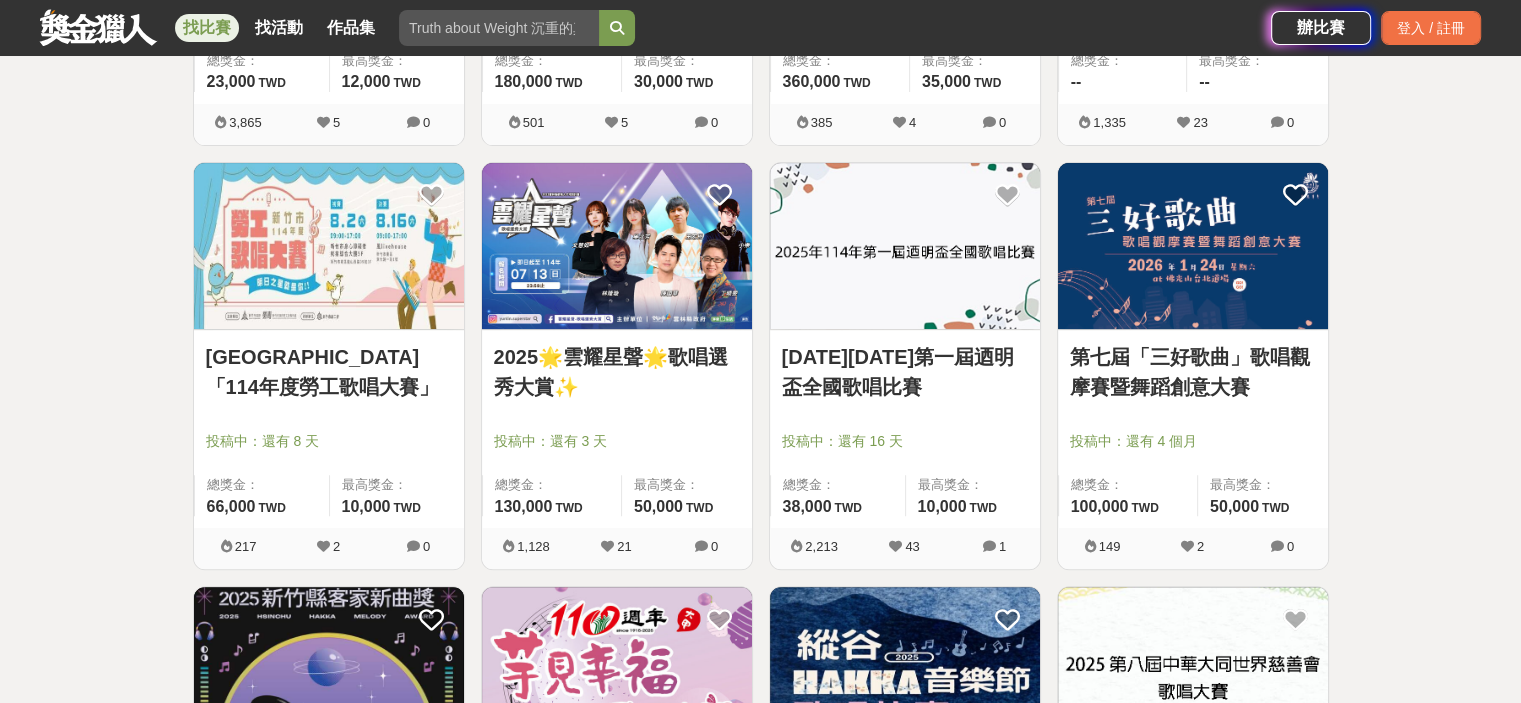 click at bounding box center (329, 246) 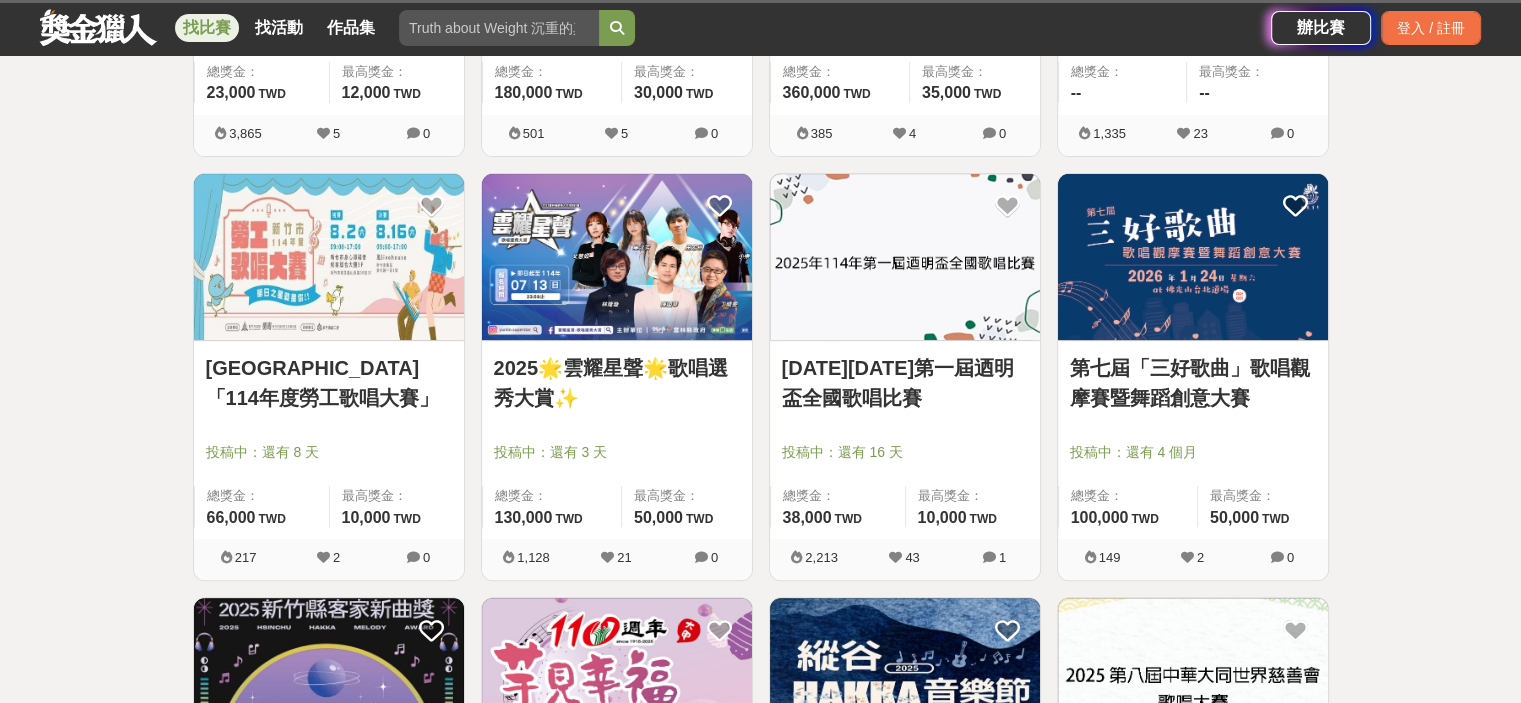 scroll, scrollTop: 700, scrollLeft: 0, axis: vertical 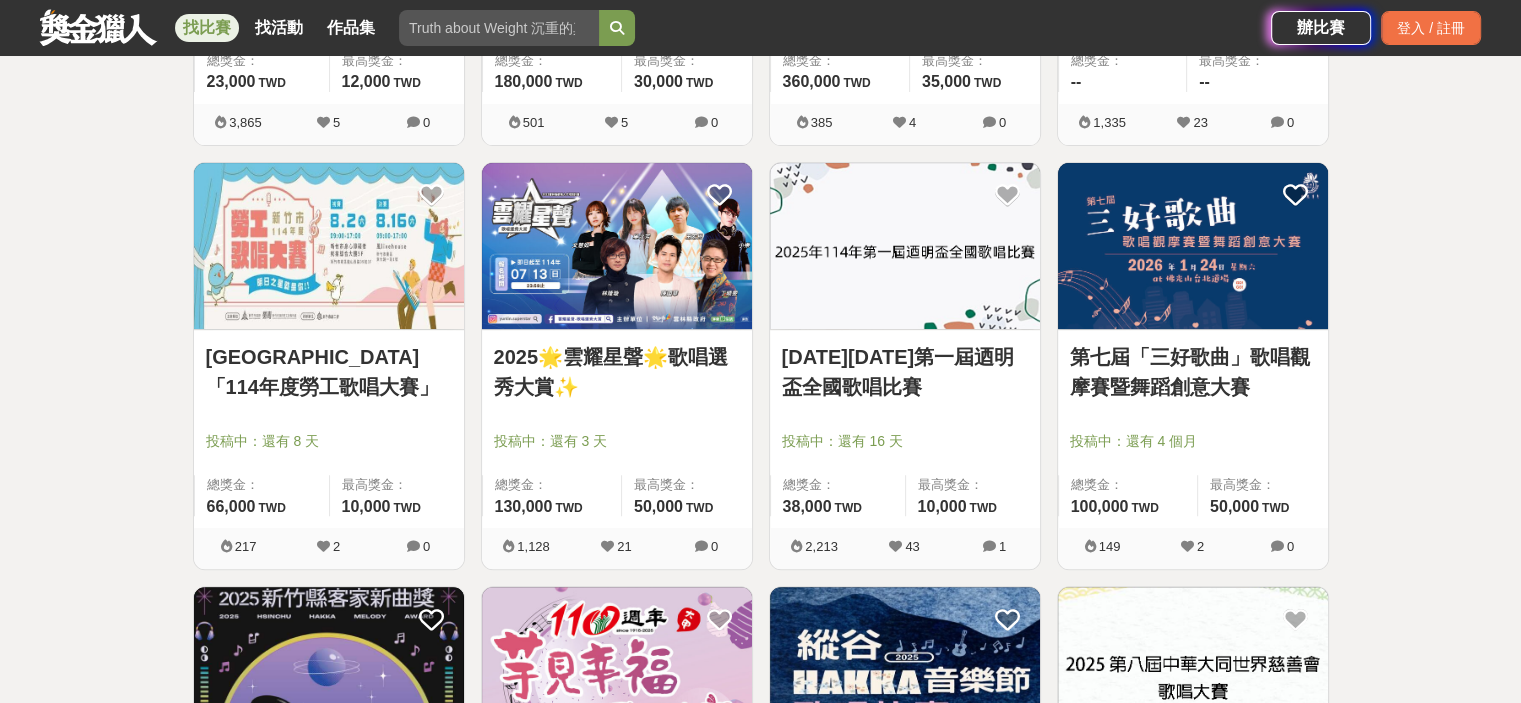 click at bounding box center (905, 246) 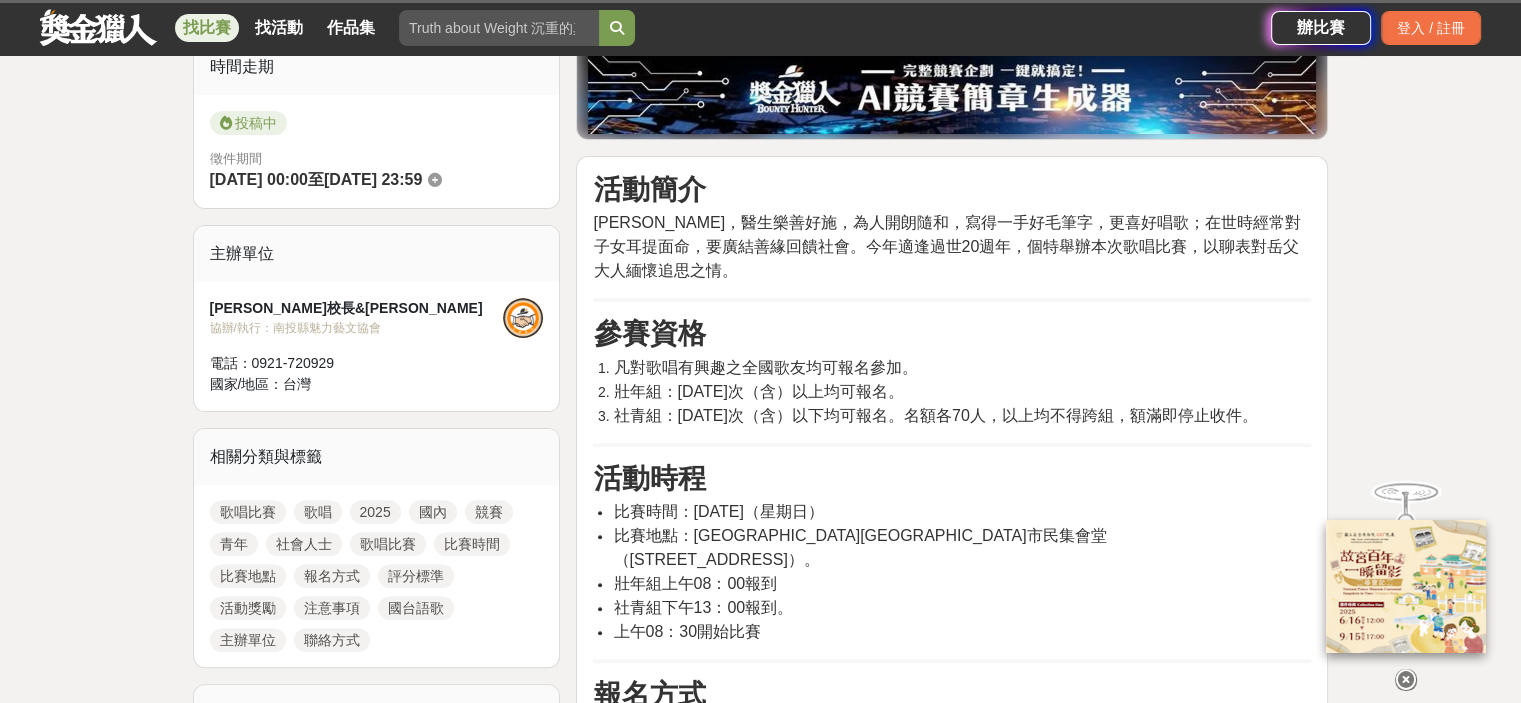scroll, scrollTop: 600, scrollLeft: 0, axis: vertical 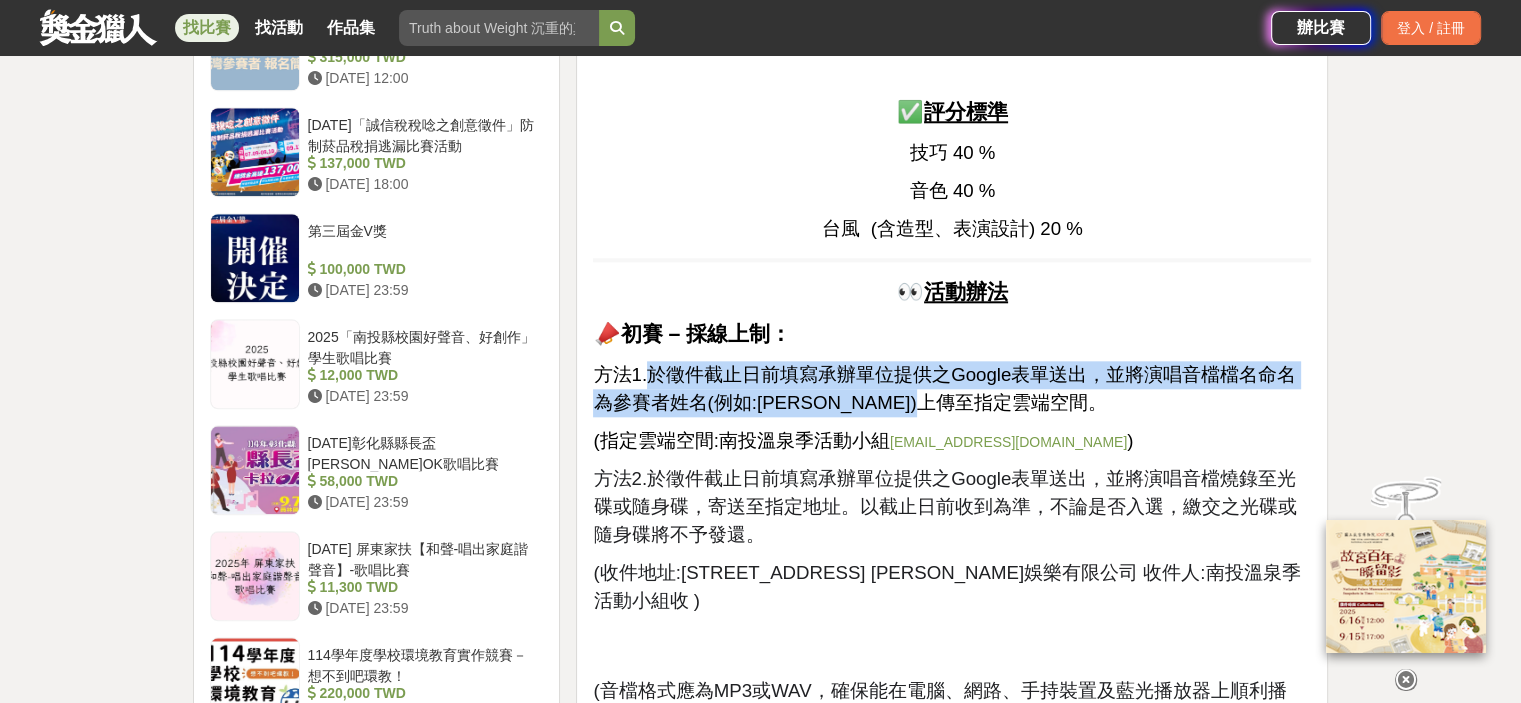 drag, startPoint x: 655, startPoint y: 371, endPoint x: 1071, endPoint y: 407, distance: 417.55478 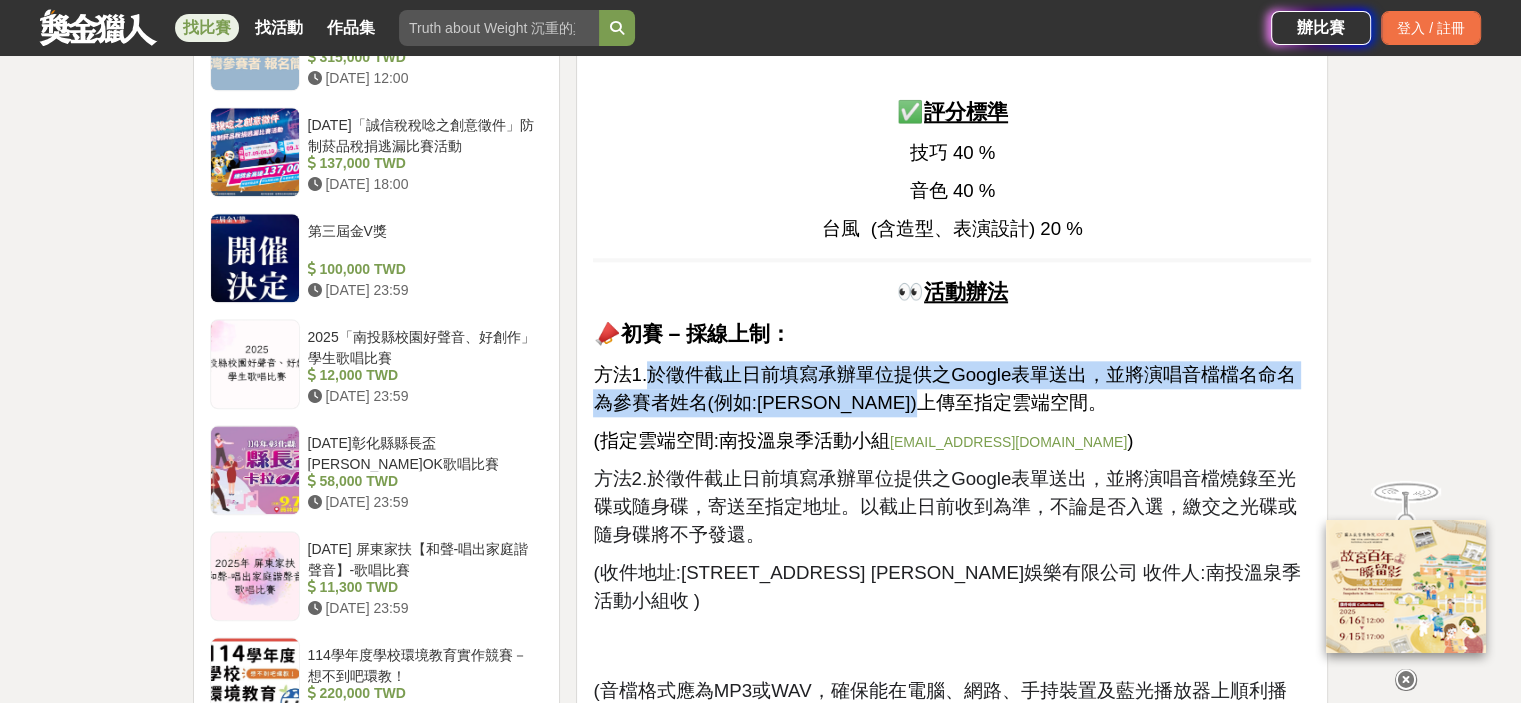 click on "方法1.於徵件截止日前填寫承辦單位提供之Google表單送出，並將演唱音檔檔名命名為參賽者姓名(例如:王曉明)上傳至指定雲端空間。" at bounding box center (952, 389) 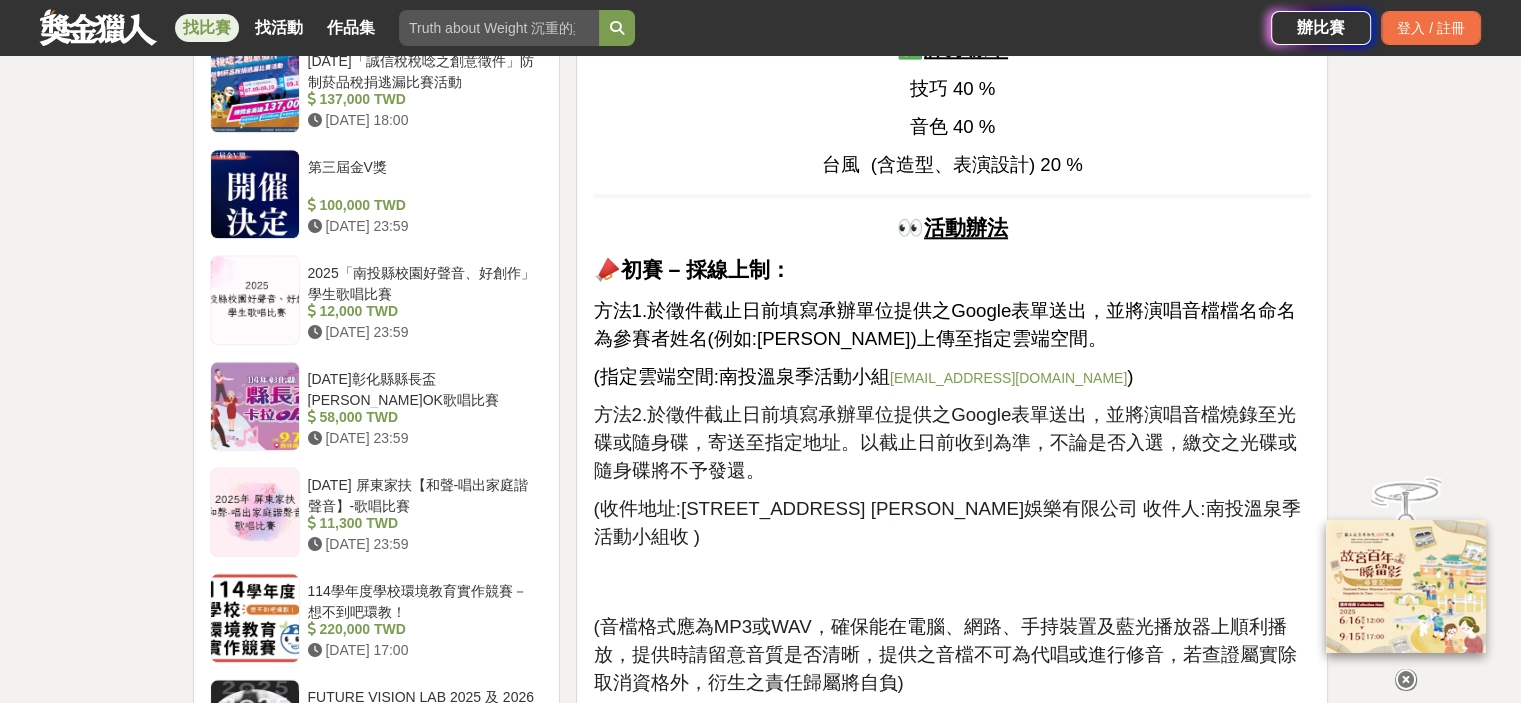 scroll, scrollTop: 2200, scrollLeft: 0, axis: vertical 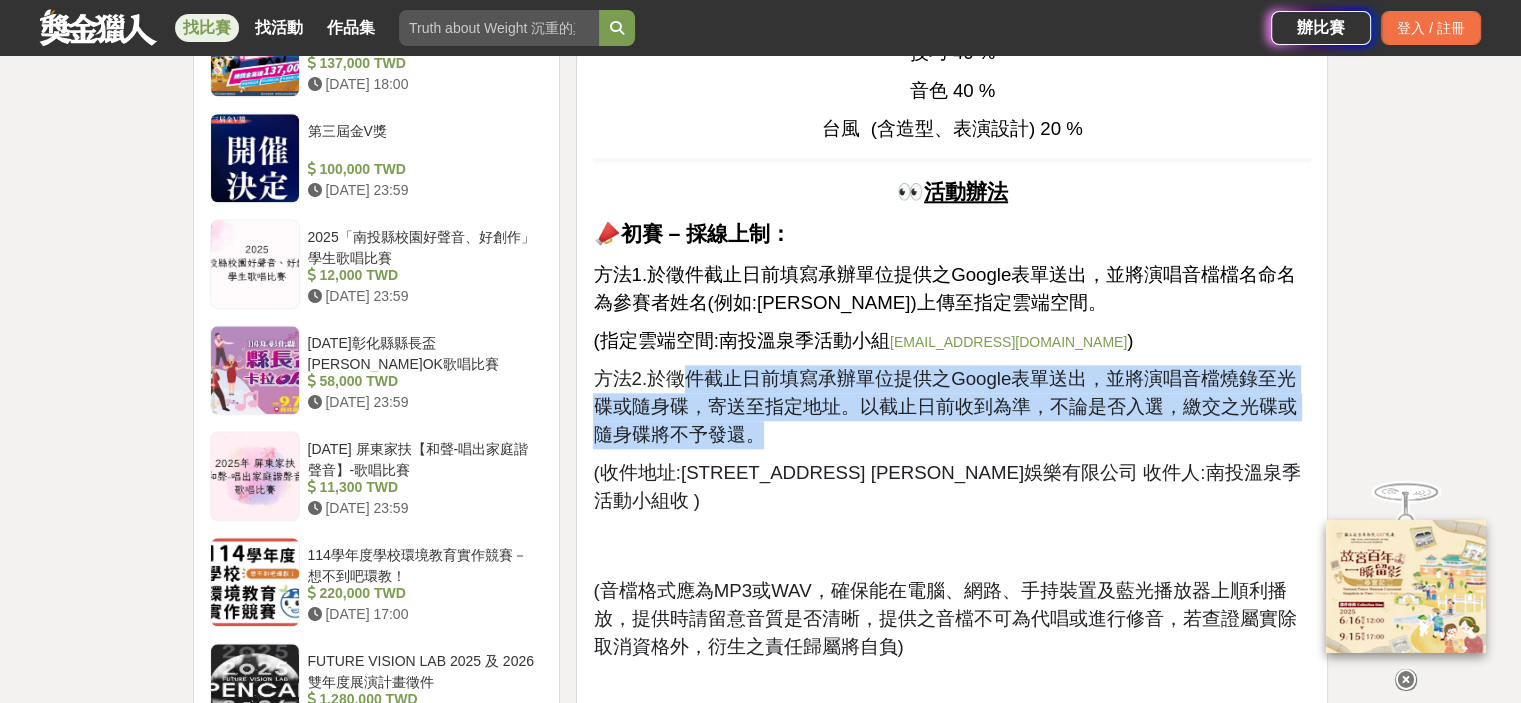 drag, startPoint x: 682, startPoint y: 371, endPoint x: 1171, endPoint y: 423, distance: 491.75705 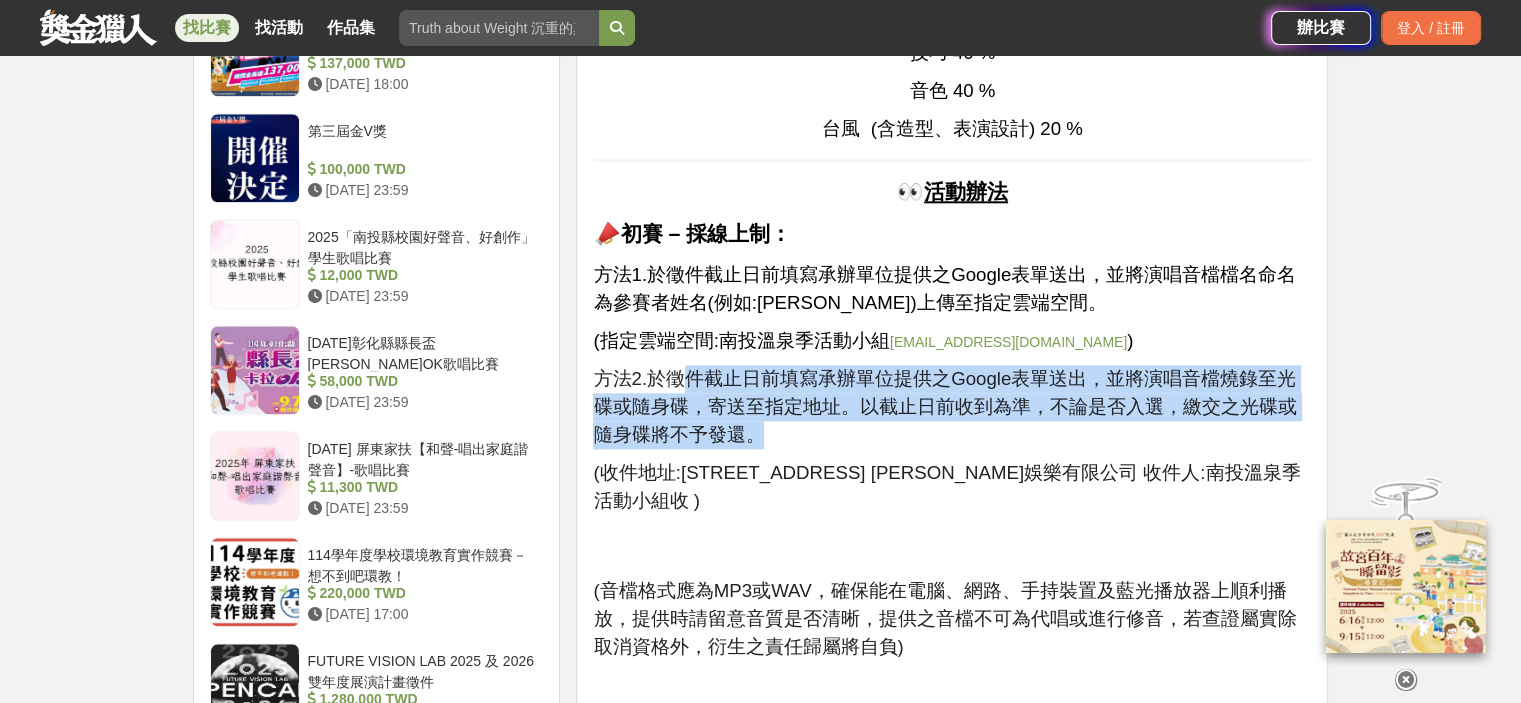 click on "方法2.於徵件截止日前填寫承辦單位提供之Google表單送出，並將演唱音檔燒錄至光碟或隨身碟，寄送至指定地址。以截止日前收到為準，不論是否入選，繳交之光碟或隨身碟將不予發還。" at bounding box center (952, 407) 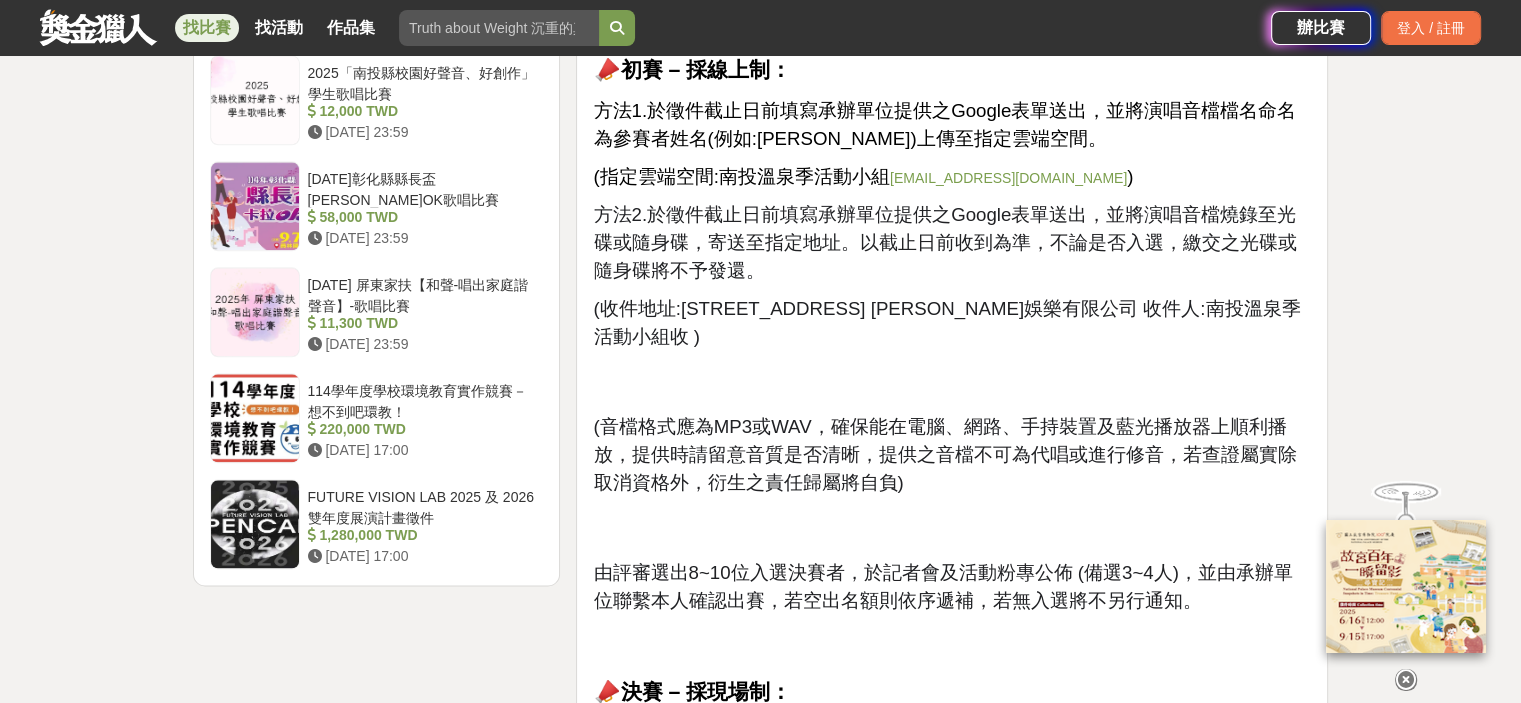 scroll, scrollTop: 2400, scrollLeft: 0, axis: vertical 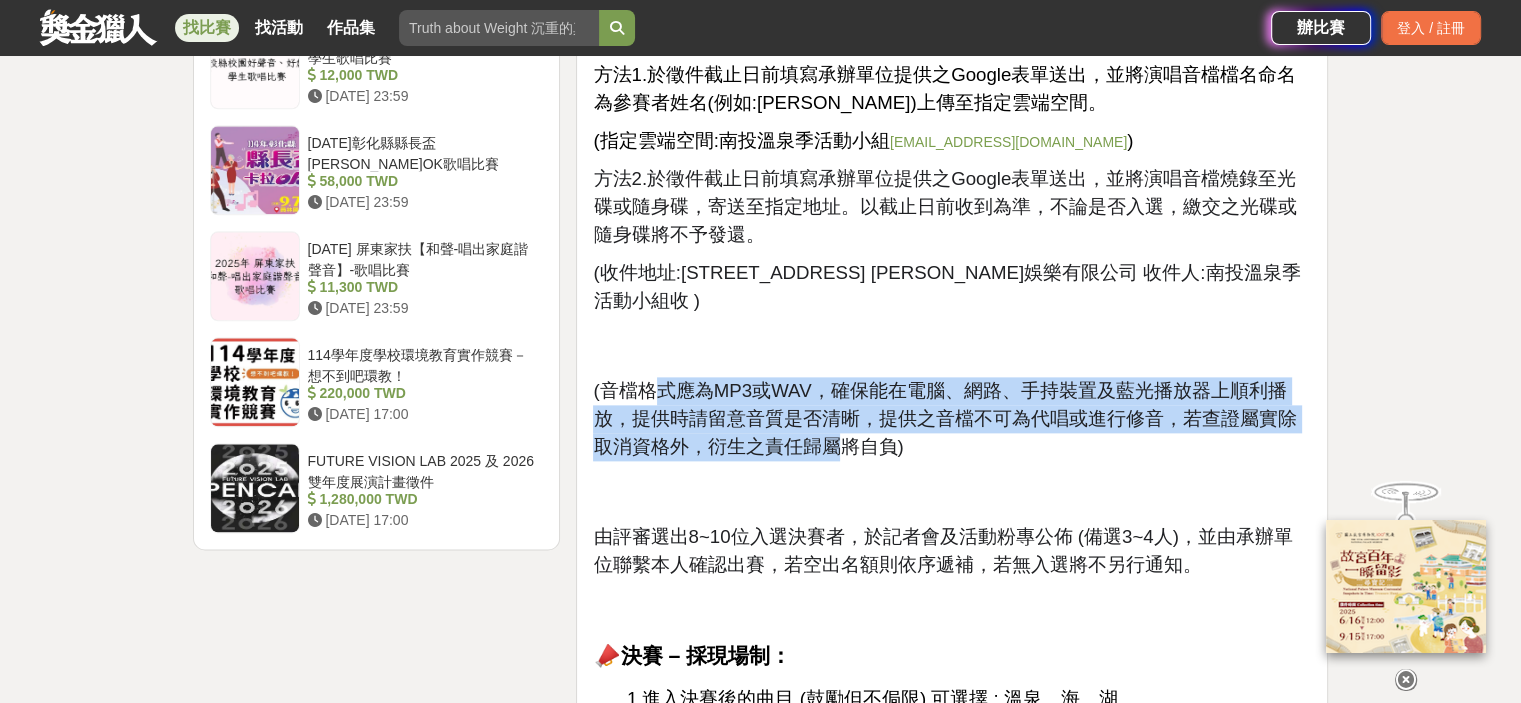 drag, startPoint x: 653, startPoint y: 378, endPoint x: 816, endPoint y: 452, distance: 179.01117 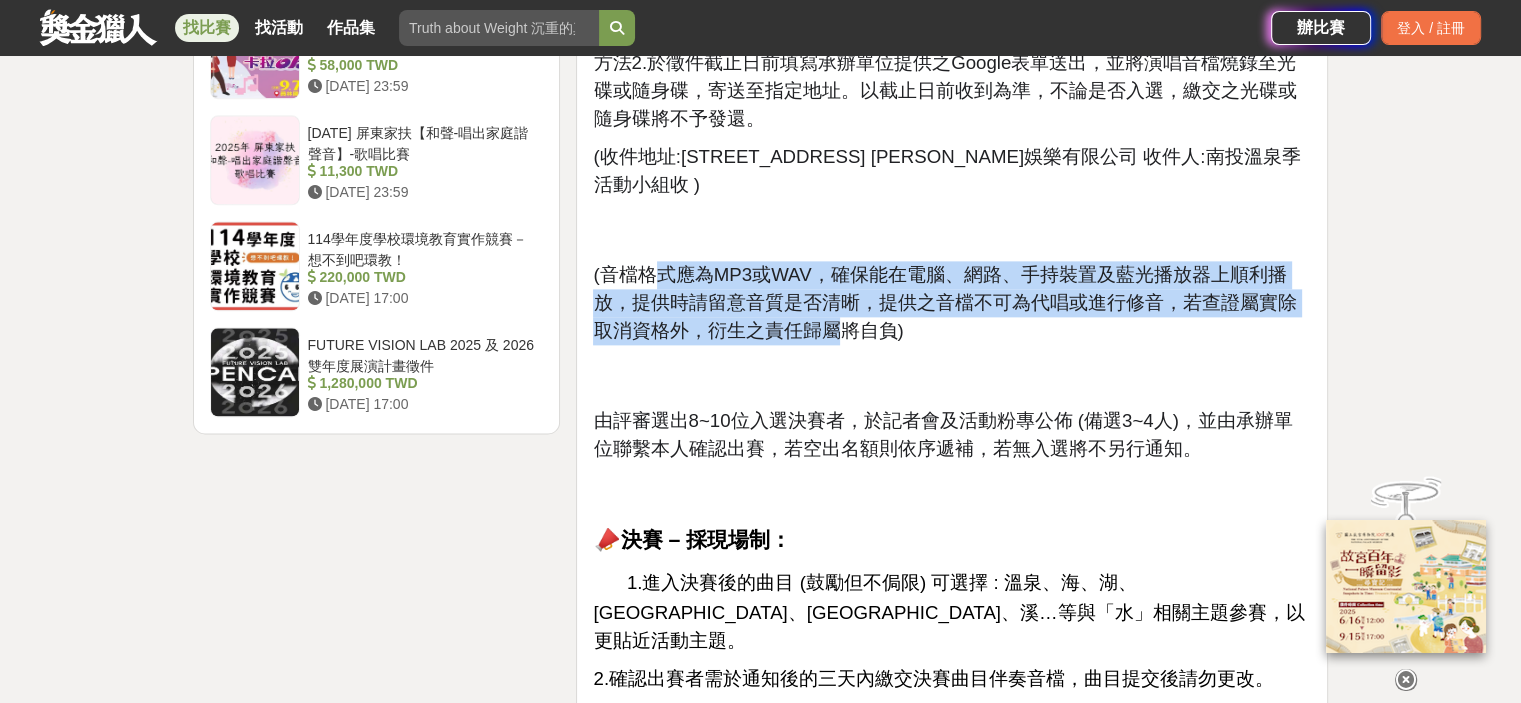 scroll, scrollTop: 2600, scrollLeft: 0, axis: vertical 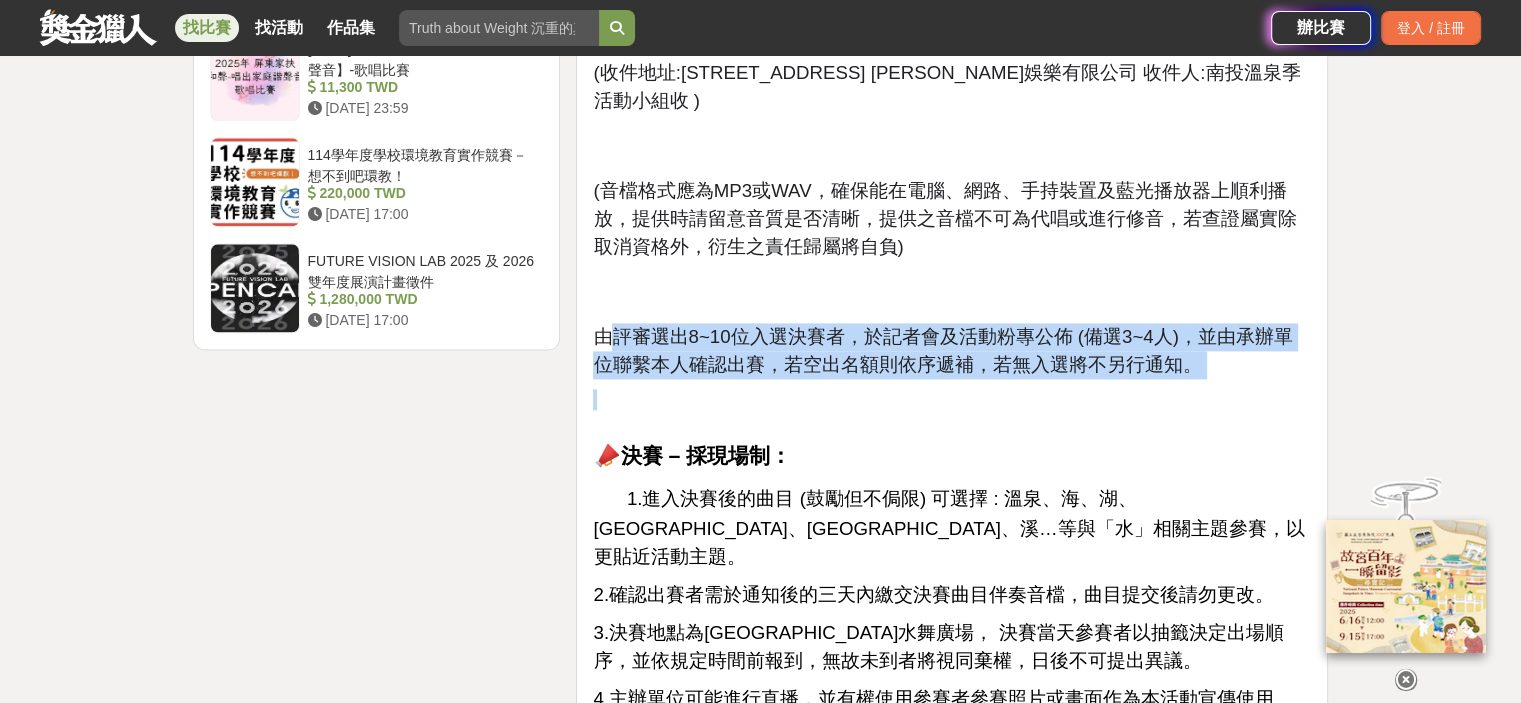 drag, startPoint x: 620, startPoint y: 323, endPoint x: 1082, endPoint y: 408, distance: 469.75418 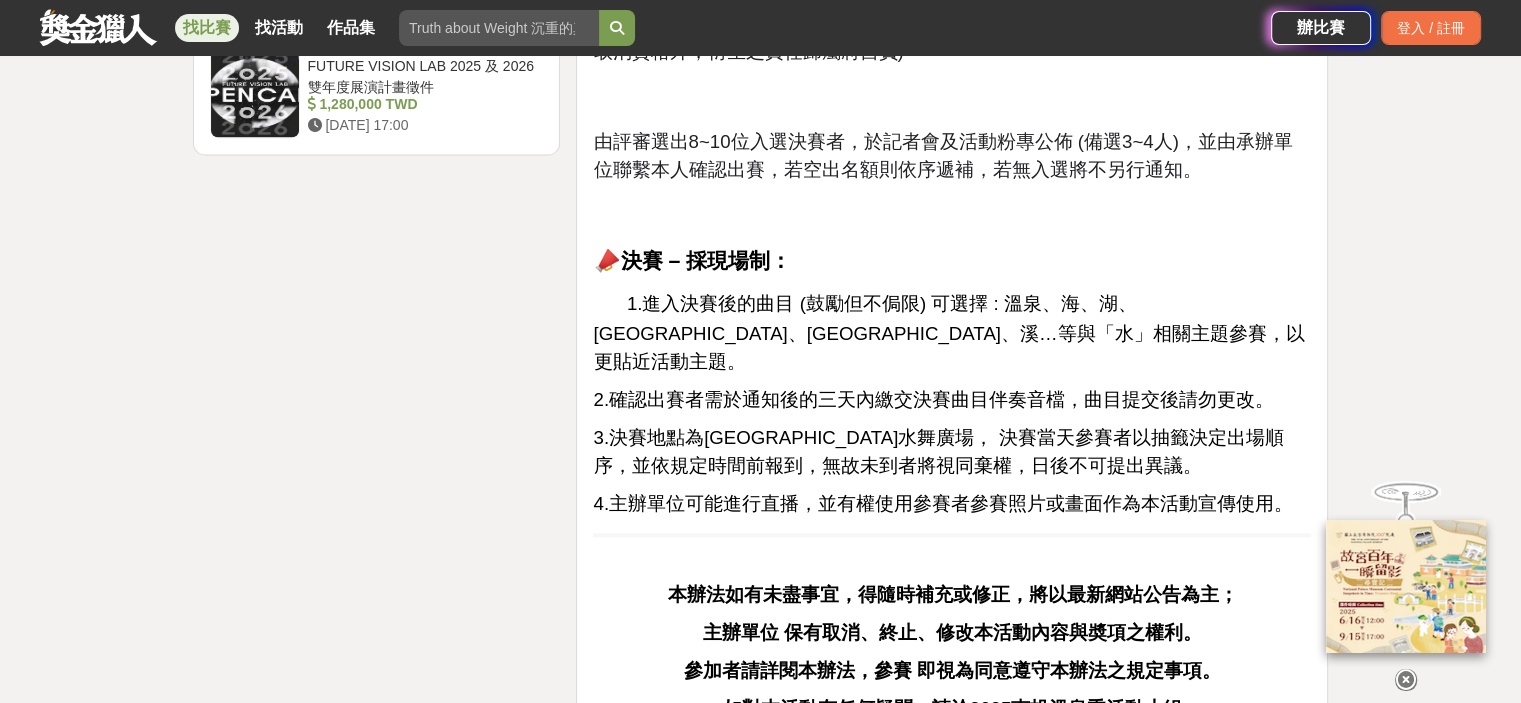 scroll, scrollTop: 2800, scrollLeft: 0, axis: vertical 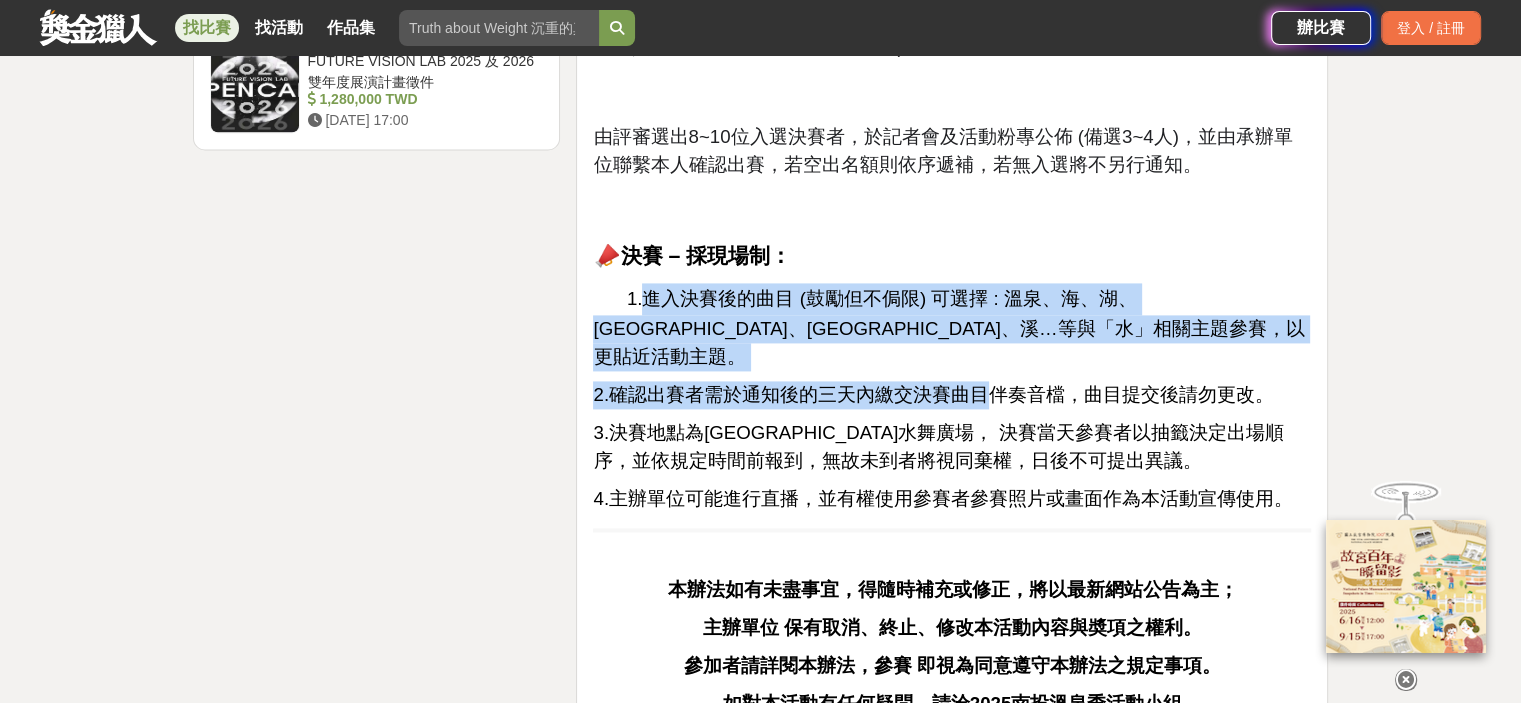 drag, startPoint x: 640, startPoint y: 295, endPoint x: 905, endPoint y: 357, distance: 272.15622 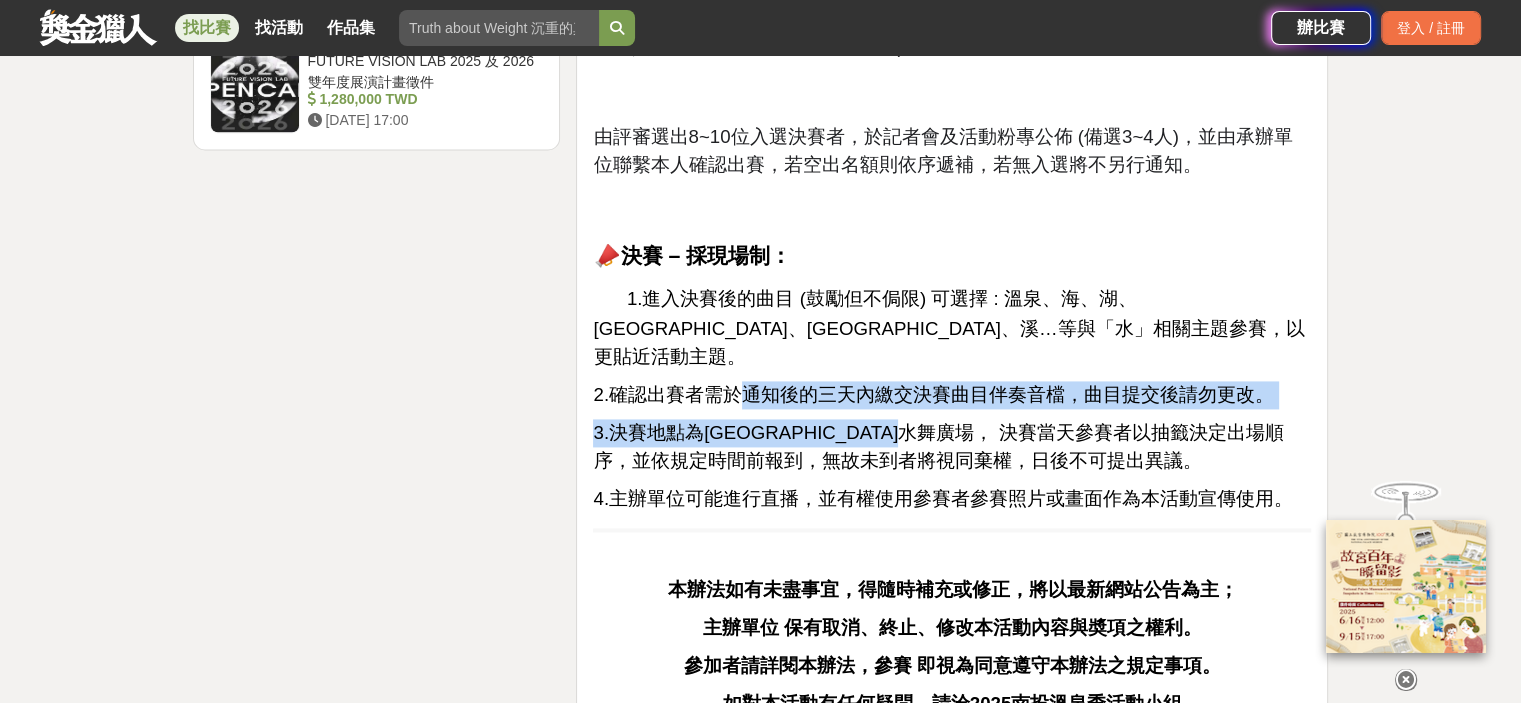 drag, startPoint x: 650, startPoint y: 363, endPoint x: 931, endPoint y: 407, distance: 284.42398 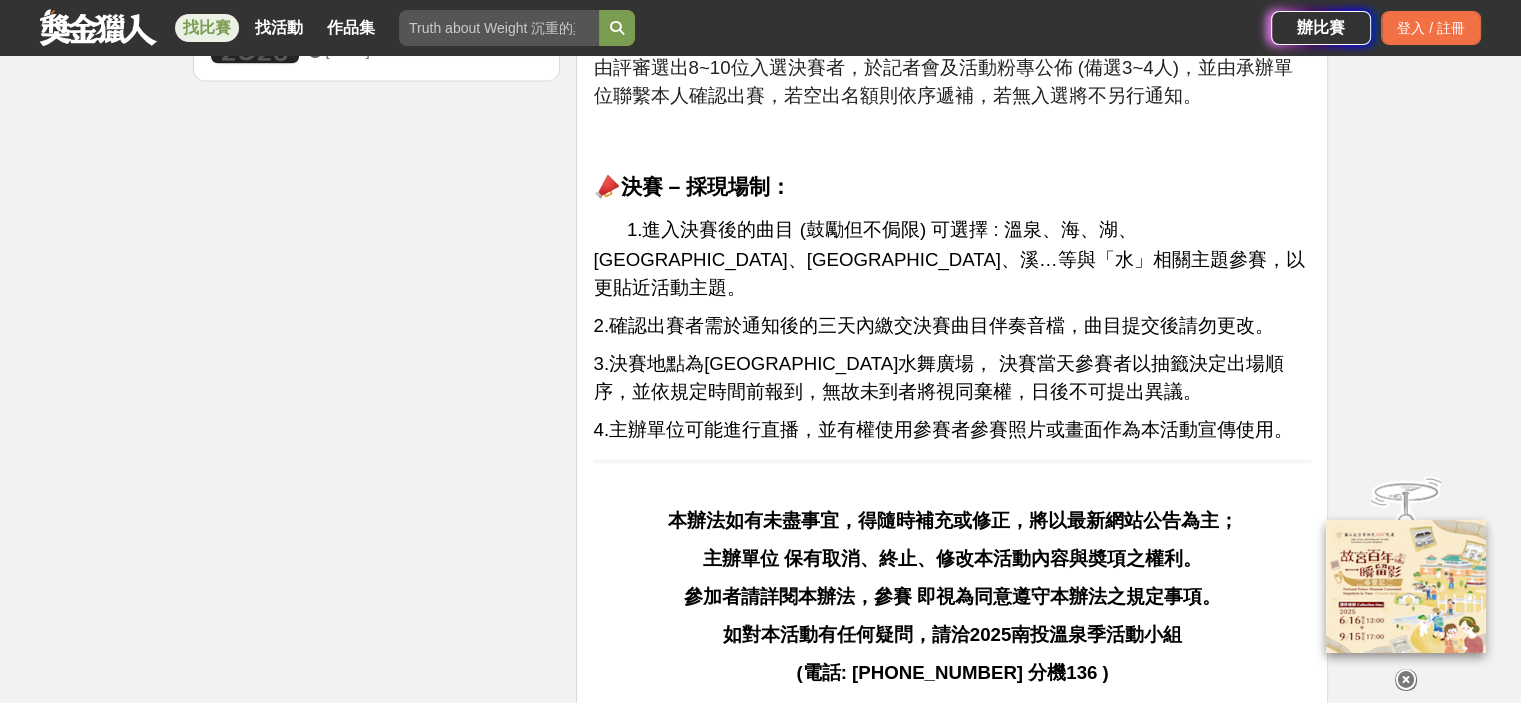scroll, scrollTop: 3000, scrollLeft: 0, axis: vertical 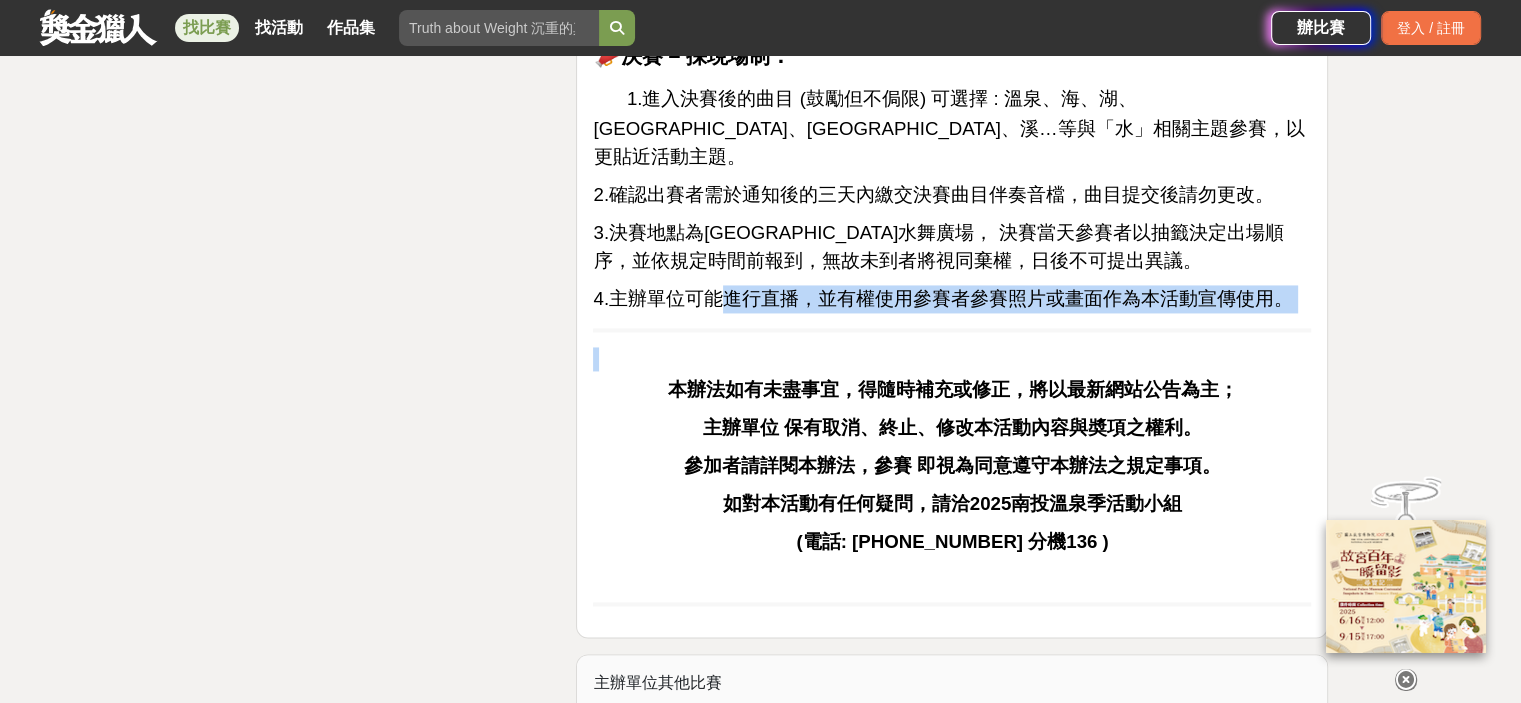 drag, startPoint x: 658, startPoint y: 269, endPoint x: 870, endPoint y: 319, distance: 217.81644 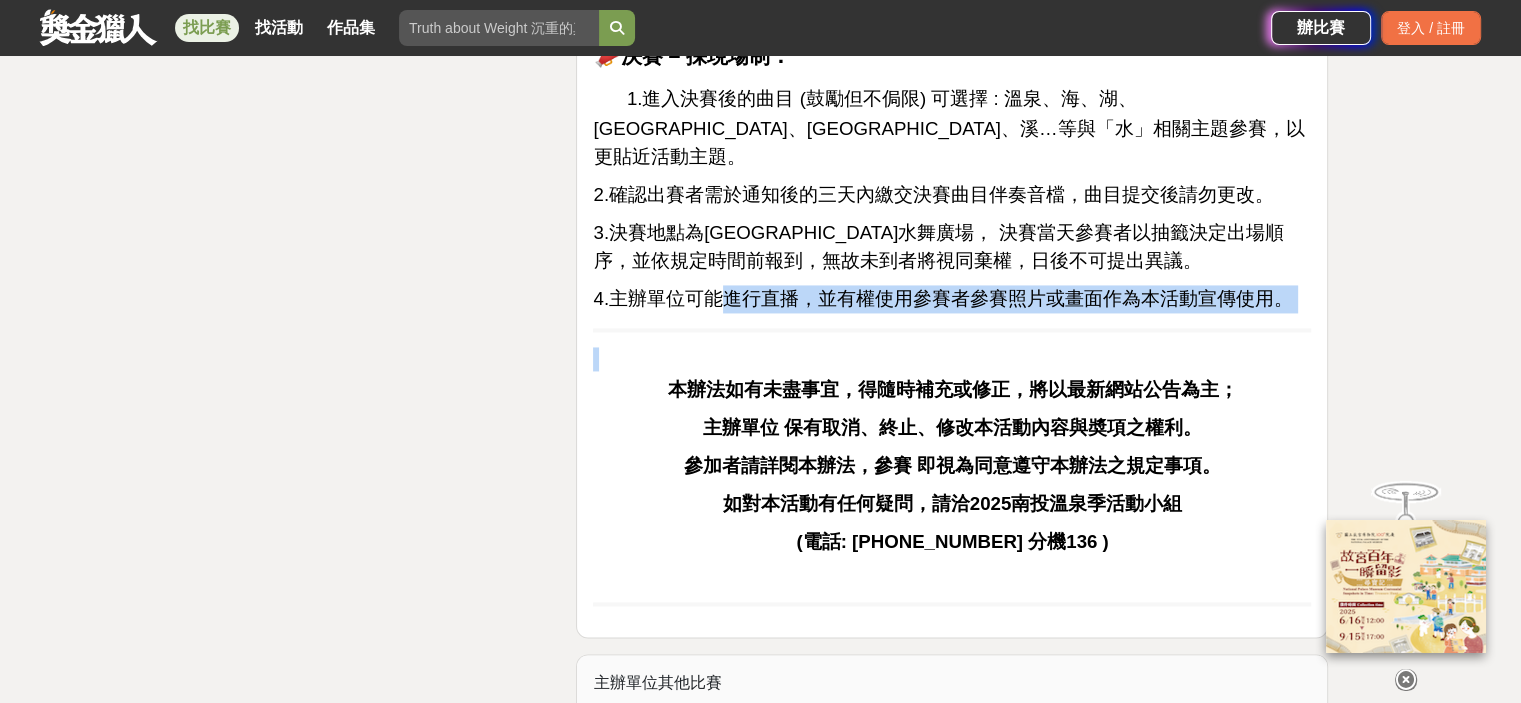click on "好山🖼️~好水💦~好聲音🎶~   我們正在尋找的溫泉之聲🎤 可能就是你🕶️! 獎項 冠軍-1萬元+獎狀一份，還有機會受邀2026南投燈會舞台演出 亞軍-6仟元+獎狀一份 季軍-5仟元+獎狀一份 最佳舞台風格獎 –2仟元+獎狀一份 未入選決賽者，將從中抽出三名幸運得主，各可獲得生活賣埸300元電子禮券   🆓 報名費用   免費參加   ⏰ 徵件時間   即日起～8/10(日) 23:59止   👥 報名資格 年齡:不限 國籍:不限，若獲獎需提供身分證明文件   參賽者須為不具專業演唱經紀約者， 報名後本人出賽，不可冒名頂替   🎵 報名作品 每人僅可提供一件音檔參賽   ✅ 評分標準 技巧 40 %  音色 40 % 台風  (含造型、表演設計) 20 % 👀 活動辦法 📣初賽 – 採線上制：                (指定雲端空間: 南投溫泉季活動小組  nantouhotspringfestival@gmail.com )       📣決賽 – 採現場制：" at bounding box center [952, -852] 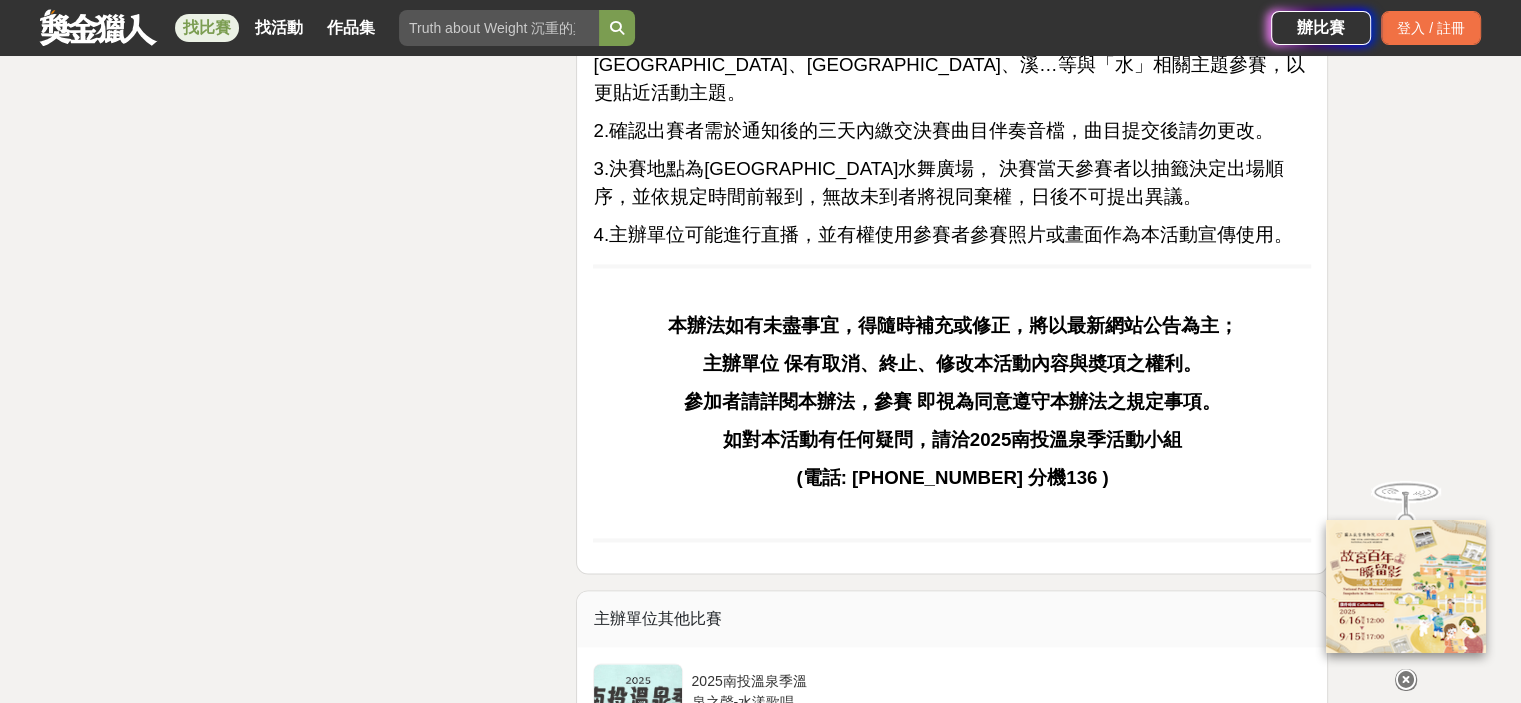 scroll, scrollTop: 3100, scrollLeft: 0, axis: vertical 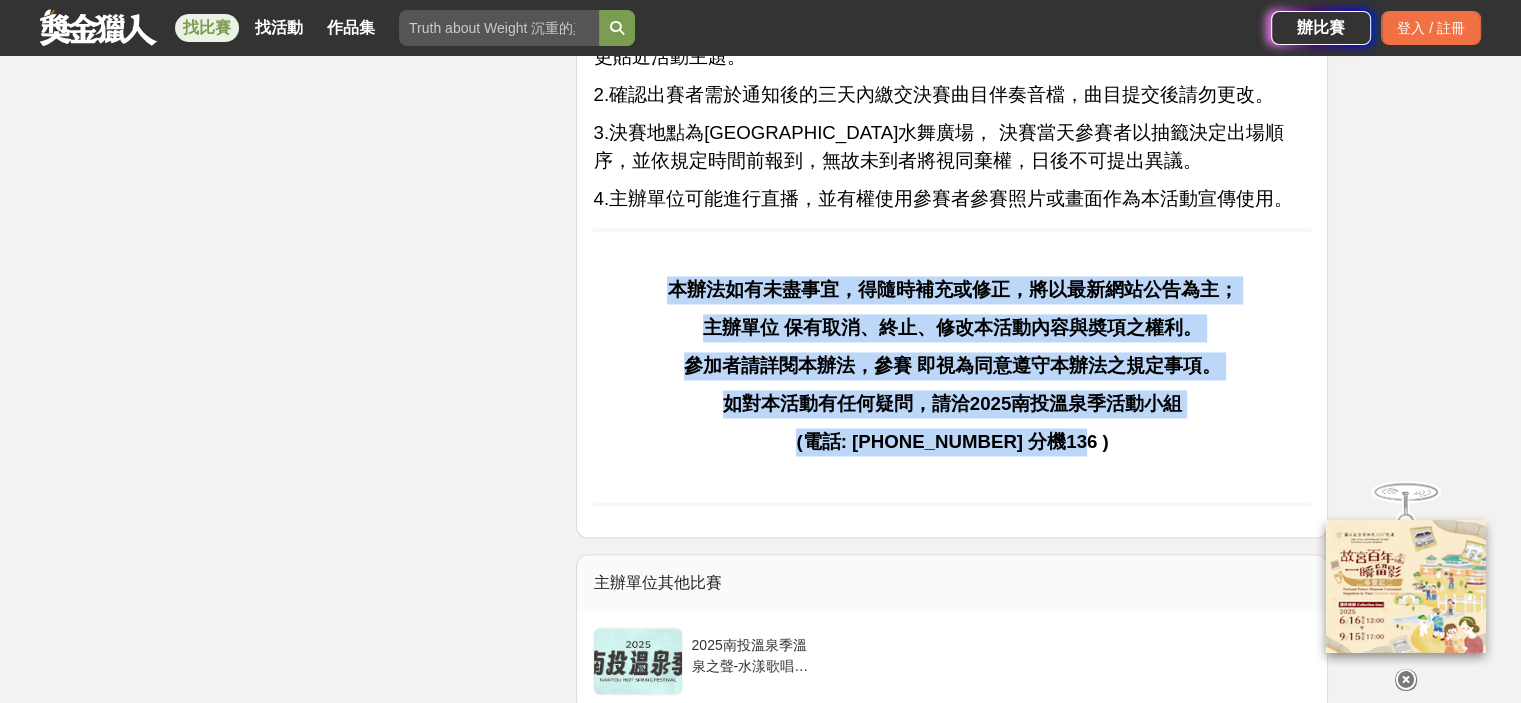 drag, startPoint x: 673, startPoint y: 255, endPoint x: 1124, endPoint y: 396, distance: 472.52725 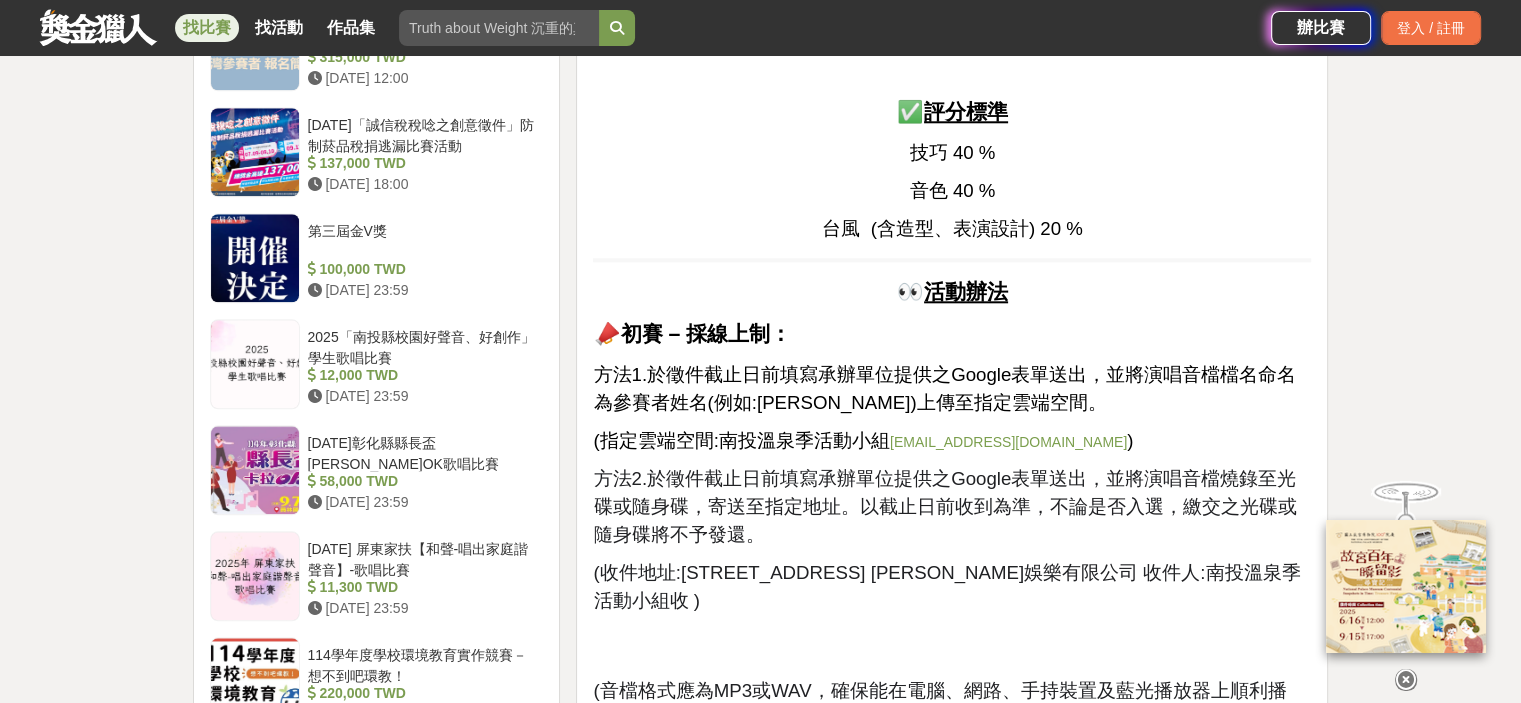 scroll, scrollTop: 2006, scrollLeft: 0, axis: vertical 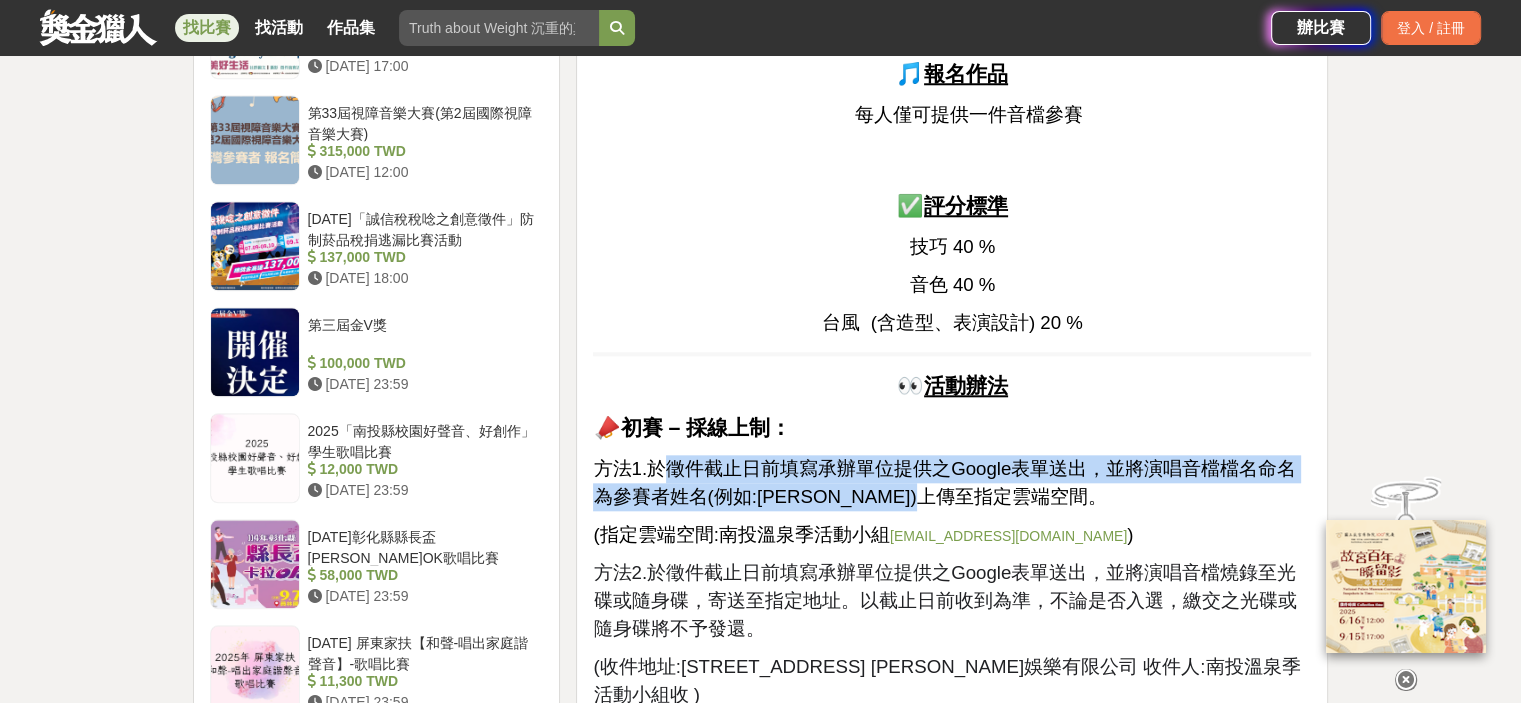 drag, startPoint x: 662, startPoint y: 459, endPoint x: 1085, endPoint y: 491, distance: 424.20868 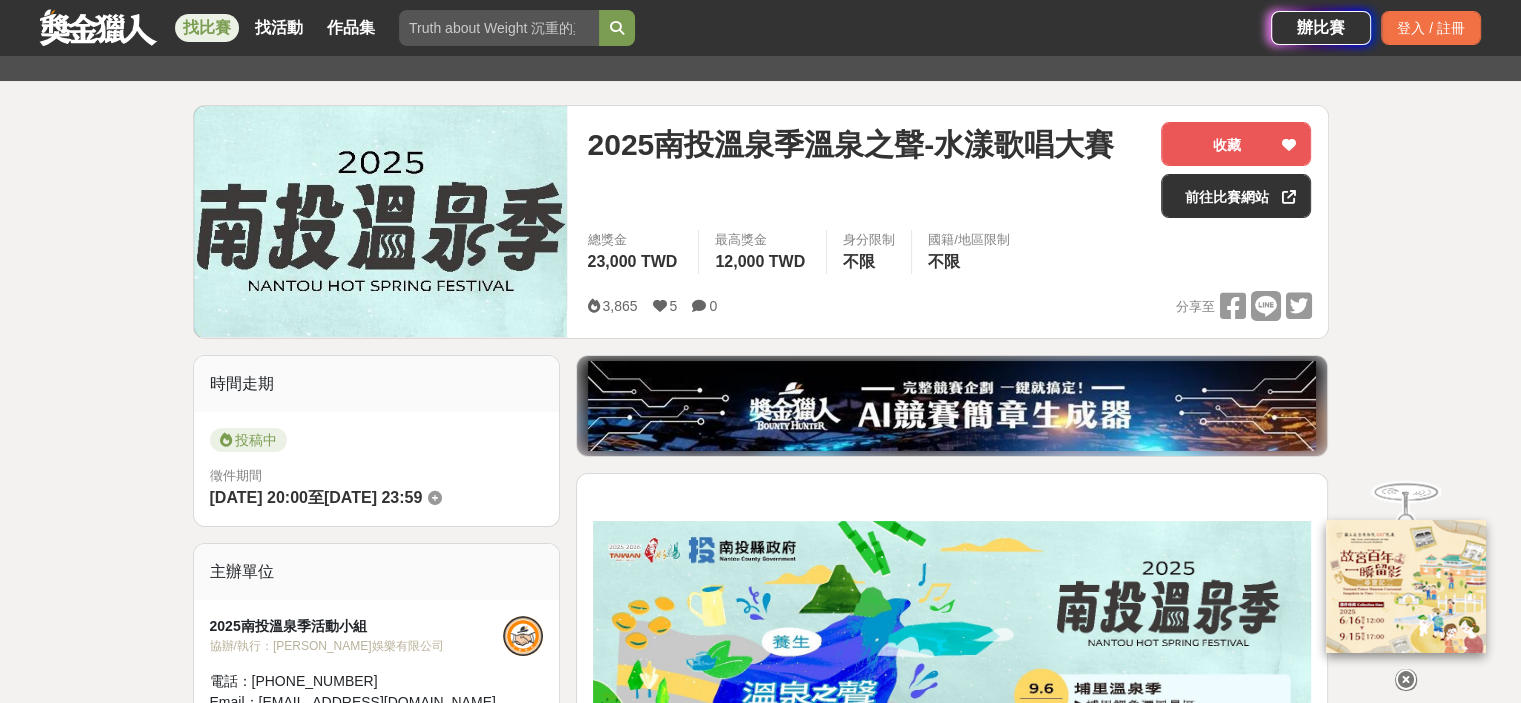 scroll, scrollTop: 6, scrollLeft: 0, axis: vertical 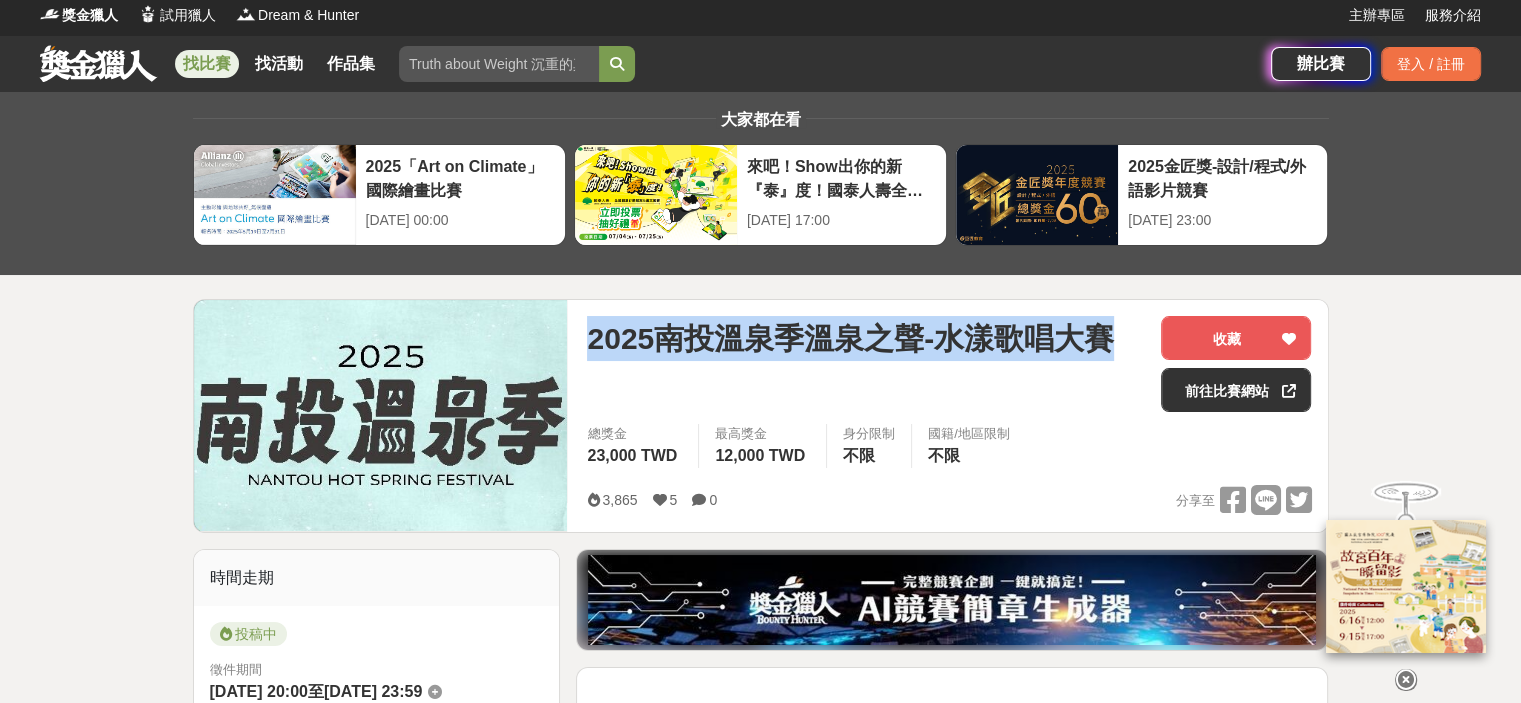 drag, startPoint x: 588, startPoint y: 332, endPoint x: 1122, endPoint y: 326, distance: 534.0337 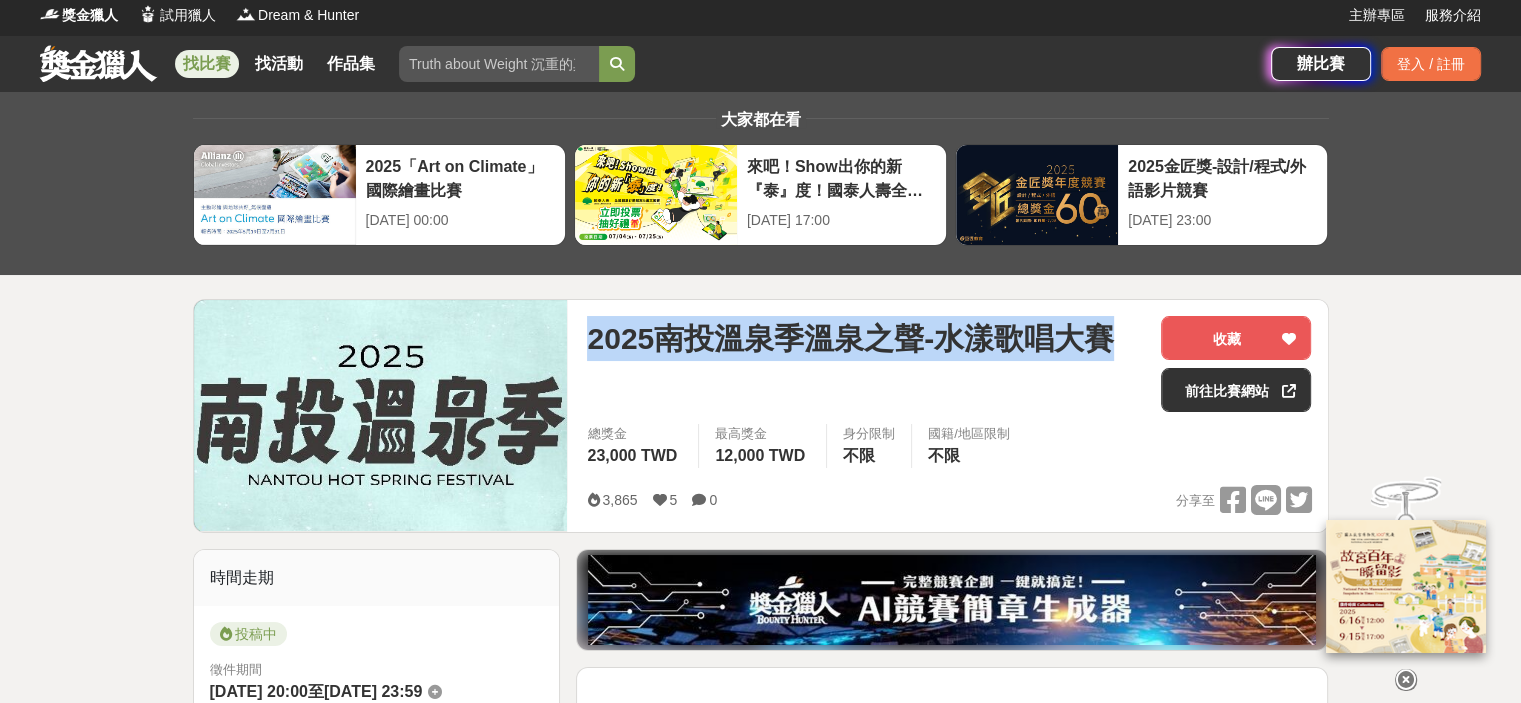 click on "2025南投溫泉季溫泉之聲-水漾歌唱大賽" at bounding box center [866, 338] 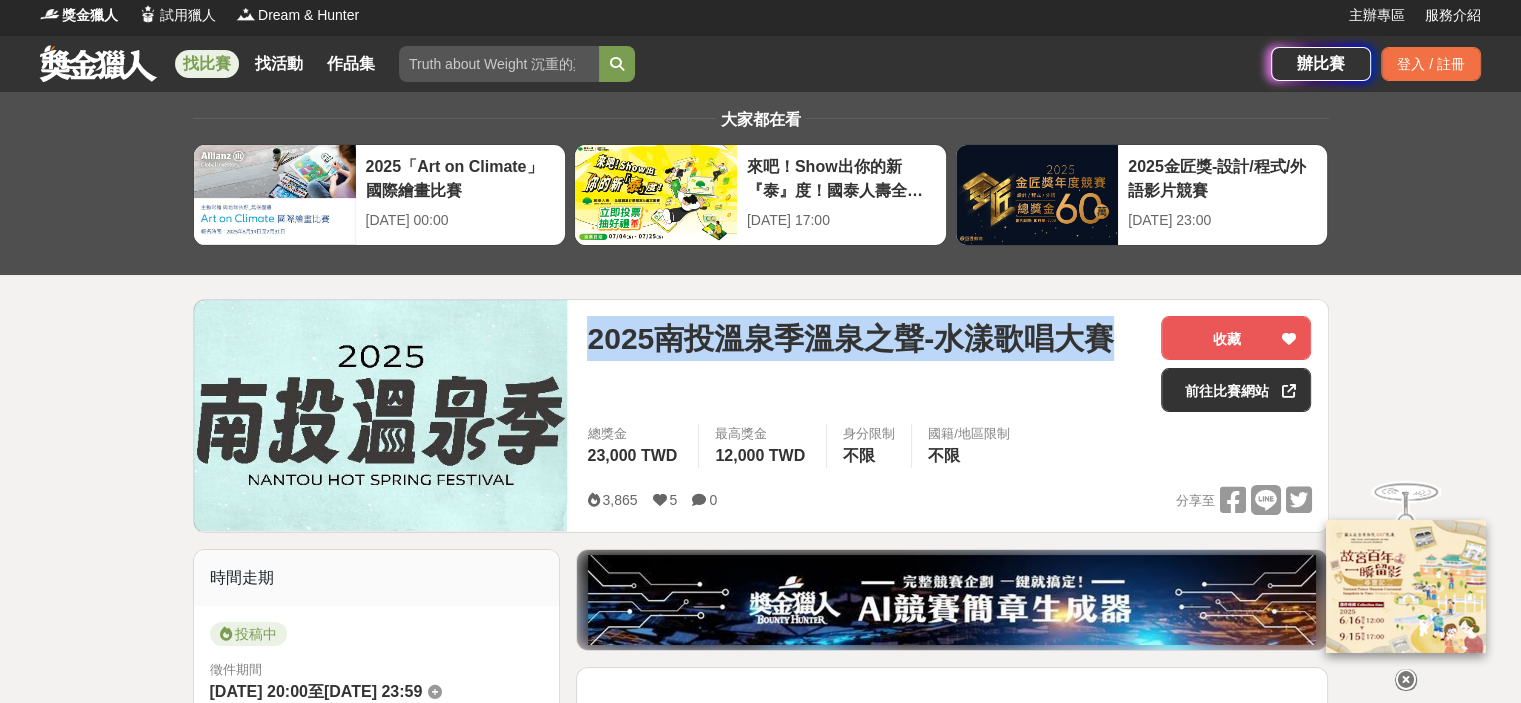 copy on "2025南投溫泉季溫泉之聲-水漾歌唱大賽" 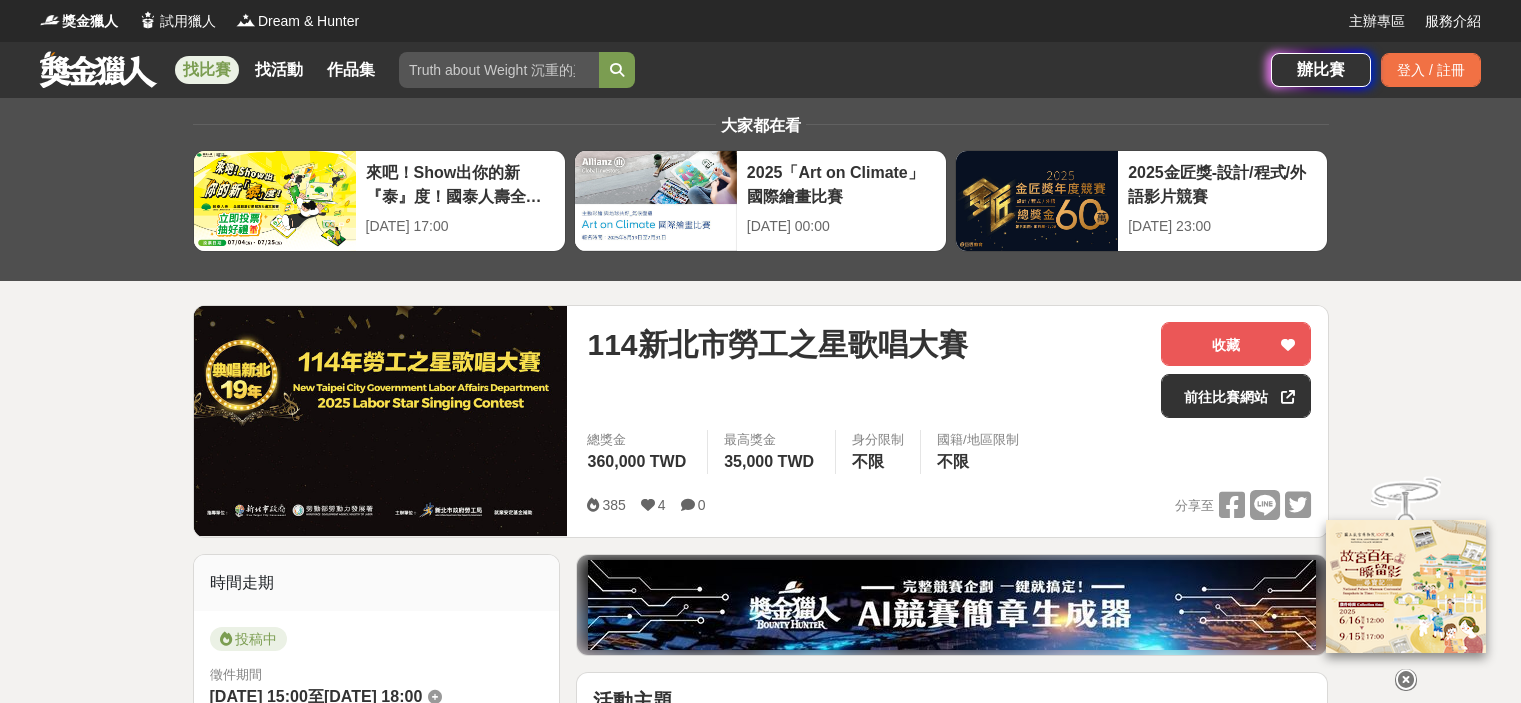 scroll, scrollTop: 0, scrollLeft: 0, axis: both 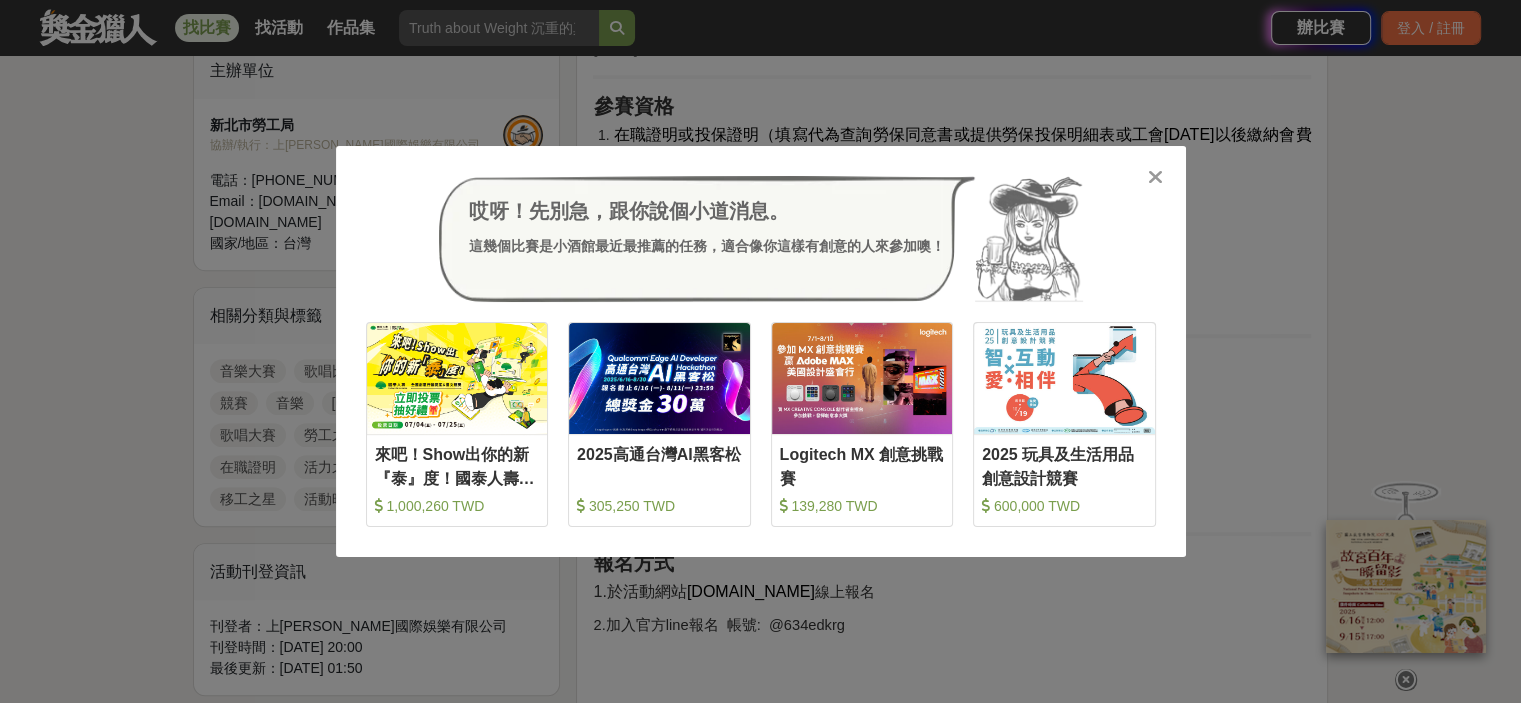 click at bounding box center (1156, 176) 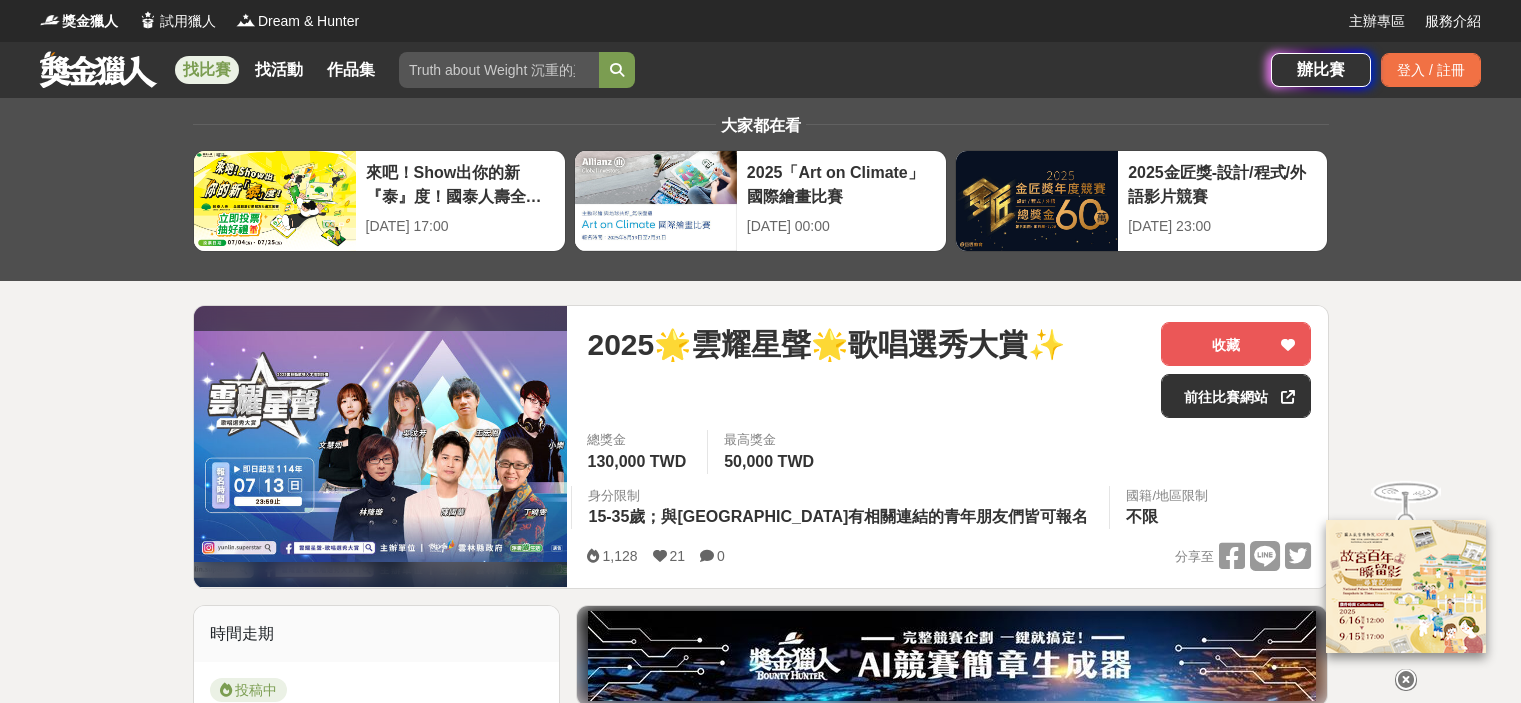 scroll, scrollTop: 0, scrollLeft: 0, axis: both 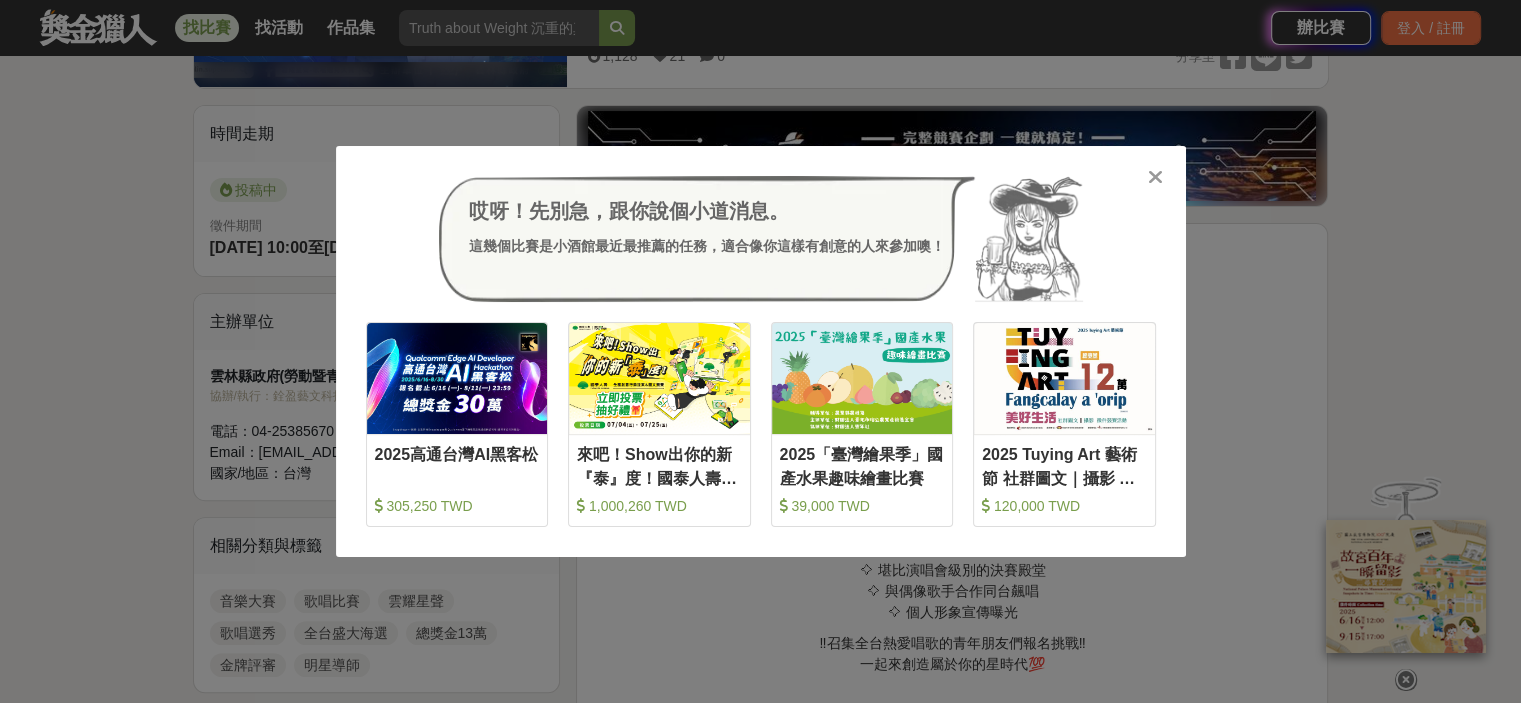 click at bounding box center (1155, 177) 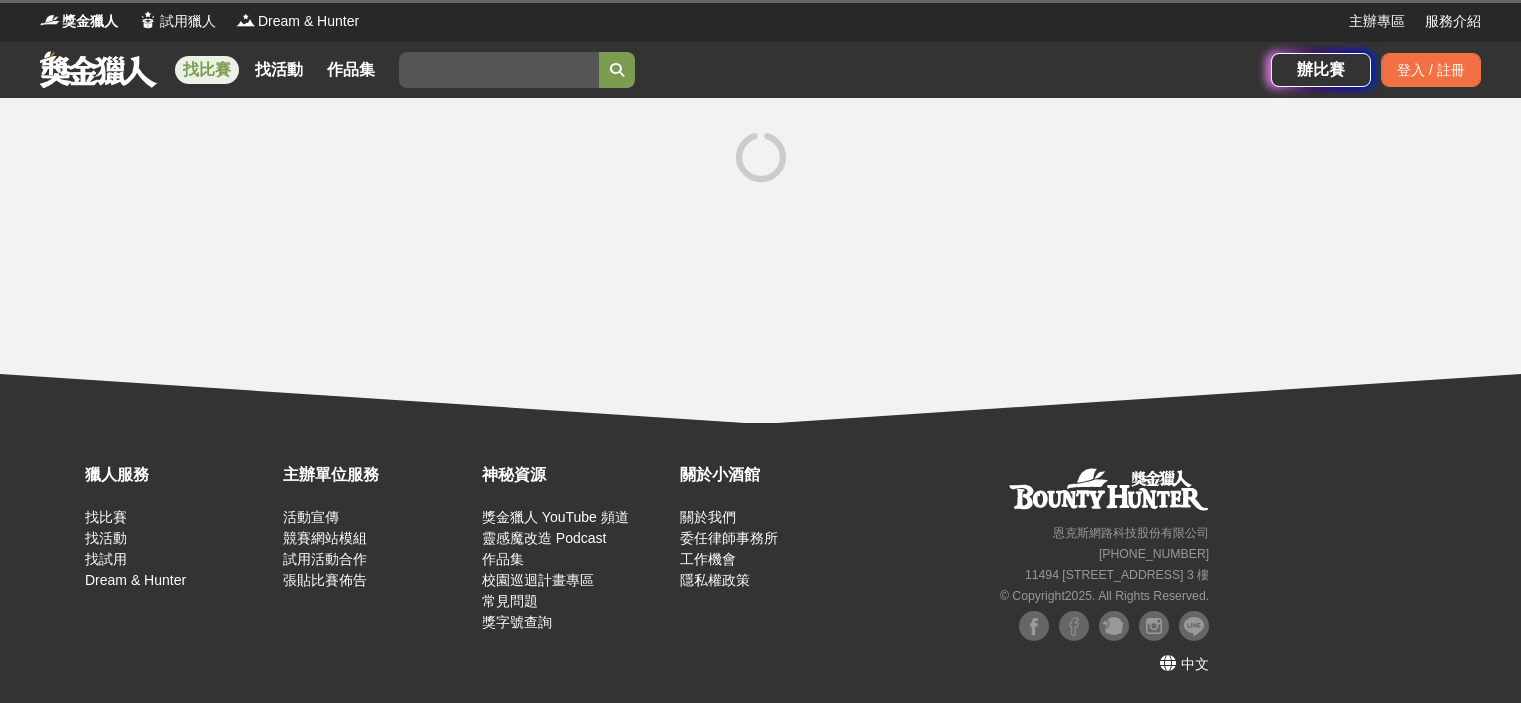 scroll, scrollTop: 0, scrollLeft: 0, axis: both 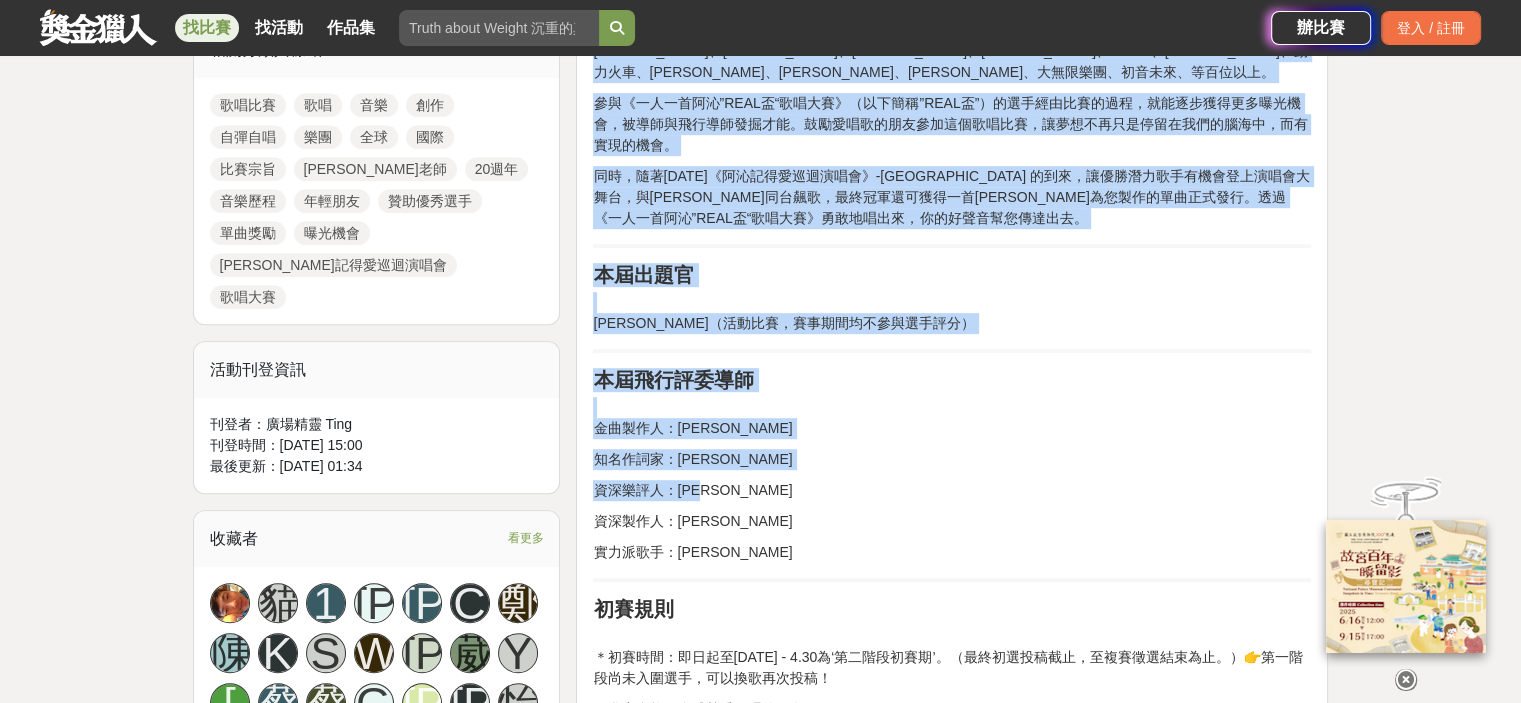 drag, startPoint x: 620, startPoint y: 358, endPoint x: 838, endPoint y: 450, distance: 236.61783 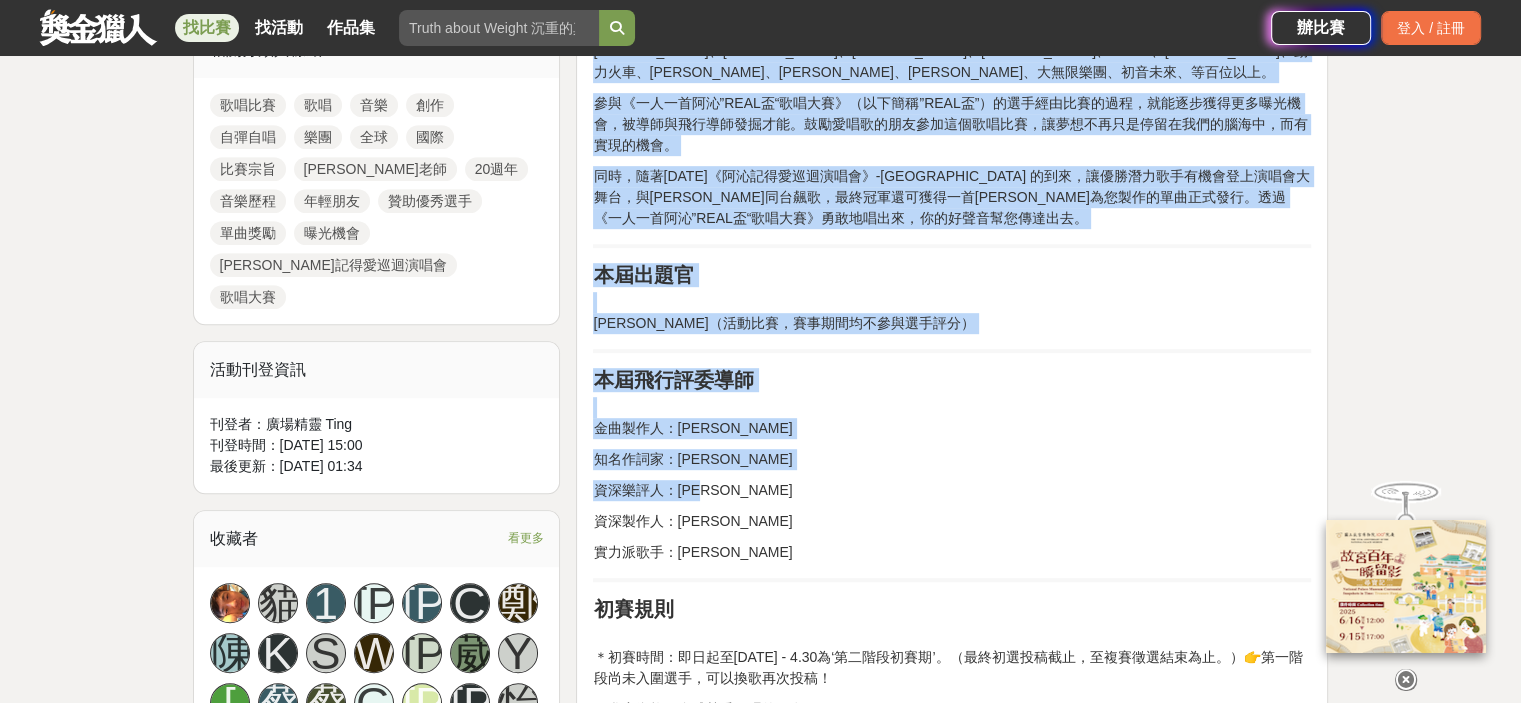 click on "比賽宗旨 [PERSON_NAME]老師創作20週年趣味系列活動之一！[DATE]音樂歷程，今年回饋喜愛音樂熱愛歌唱的年輕朋友。自掏腰包「贊助優秀選手」獎勵單曲與獎品。傳承自身經驗。 📍[PERSON_NAME]老師[DATE]經歷簡介 歌手 / 製作人 /華納版權詞曲作者 / 現為中國索尼音樂顧問 / 晴空未來音樂總監 / 極簡音樂教育顧問公司 曾任金曲獎評委 / 百度音樂總監 / [PERSON_NAME]發音樂總經理 / 韓國FutureIdol亞洲音樂總監 / 華研唱片、華納唱片簽約歌手 / 等、幕前幕後經驗。 📍合作藝人：[PERSON_NAME]、[PERSON_NAME]、[PERSON_NAME]、[PERSON_NAME]、[PERSON_NAME]、[PERSON_NAME]、[PERSON_NAME]、[PERSON_NAME]、S.H.E.、[PERSON_NAME]、動力火車、[PERSON_NAME]、[PERSON_NAME]、[PERSON_NAME]、大無限樂團、初音未來、等百位以上。 本屆出題官 [PERSON_NAME]（活動比賽，賽事期間均不參與選手評分） 本屆飛行評委導師 金曲製作人：[PERSON_NAME]作詞家：[PERSON_NAME]樂評人：[PERSON_NAME]製作人：[PERSON_NAME]" at bounding box center (952, 1008) 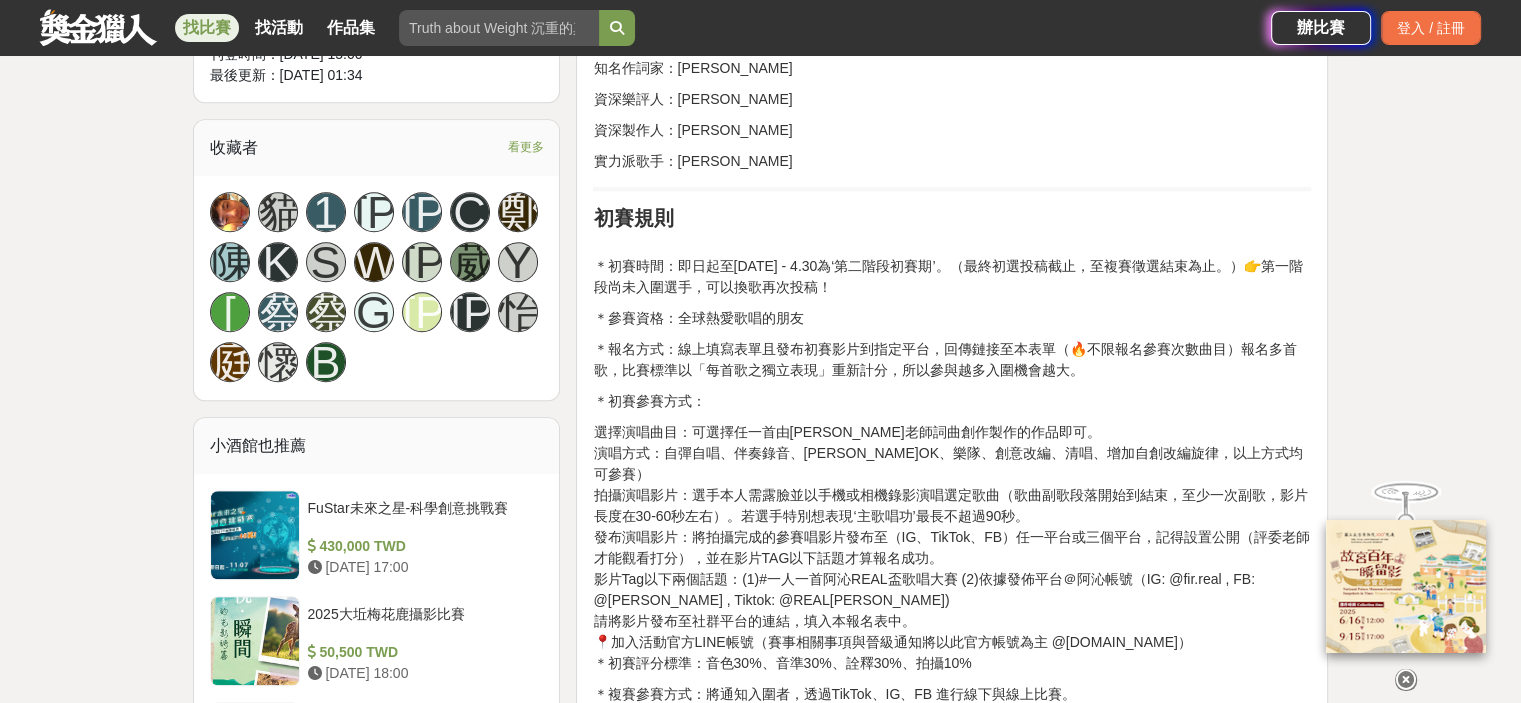 scroll, scrollTop: 1400, scrollLeft: 0, axis: vertical 